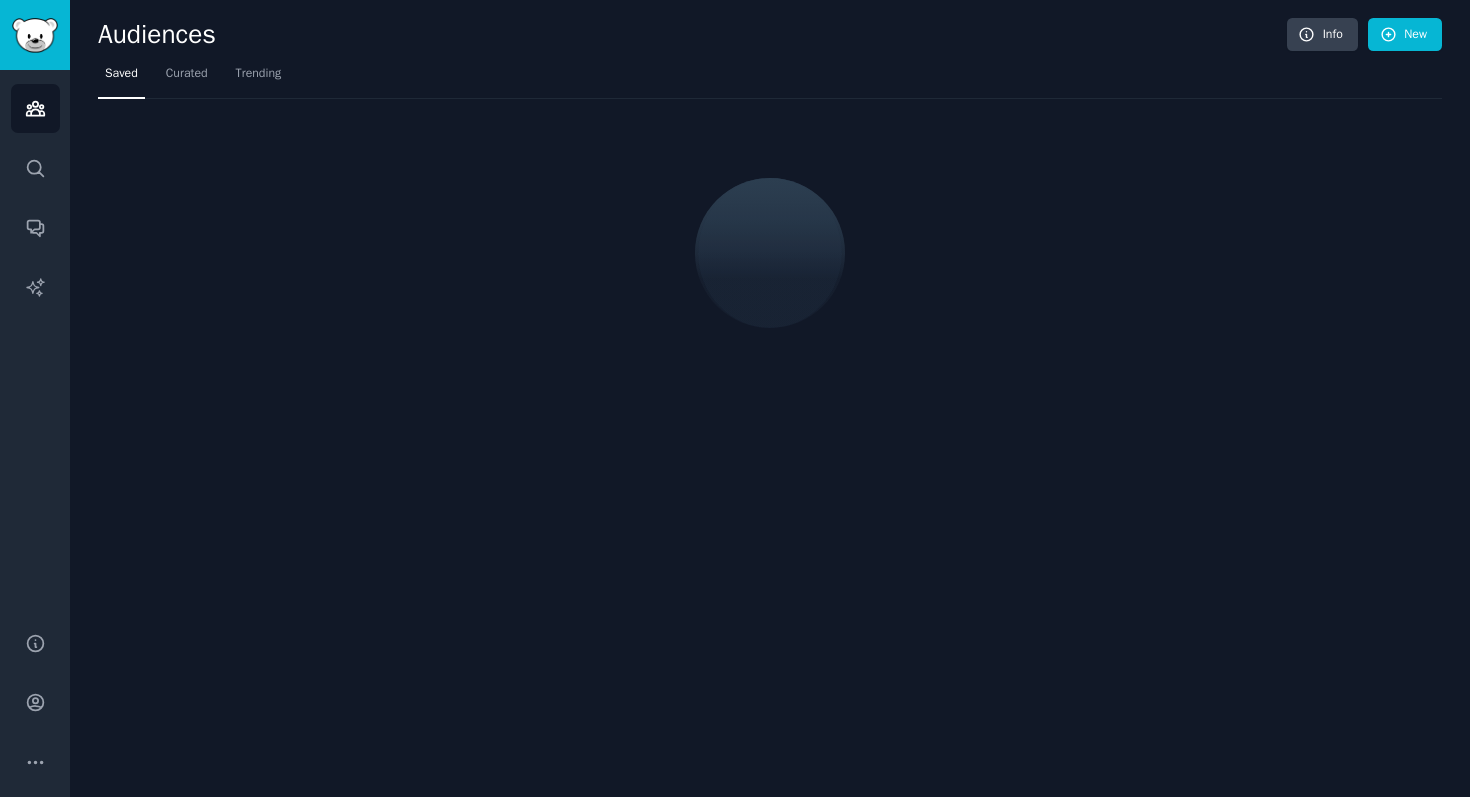 scroll, scrollTop: 0, scrollLeft: 0, axis: both 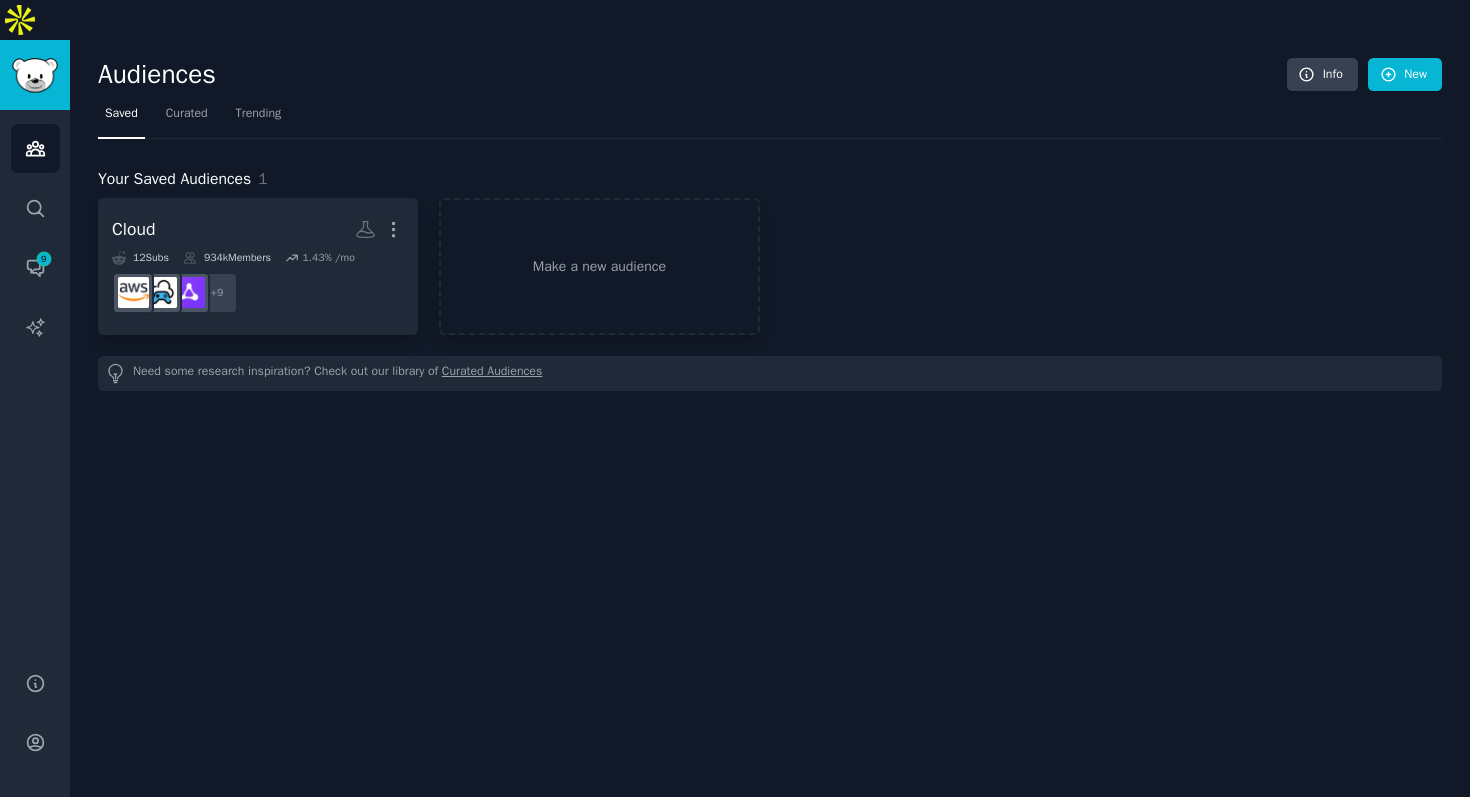 click on "Audiences Search Conversations 9 AI Reports" at bounding box center [35, 379] 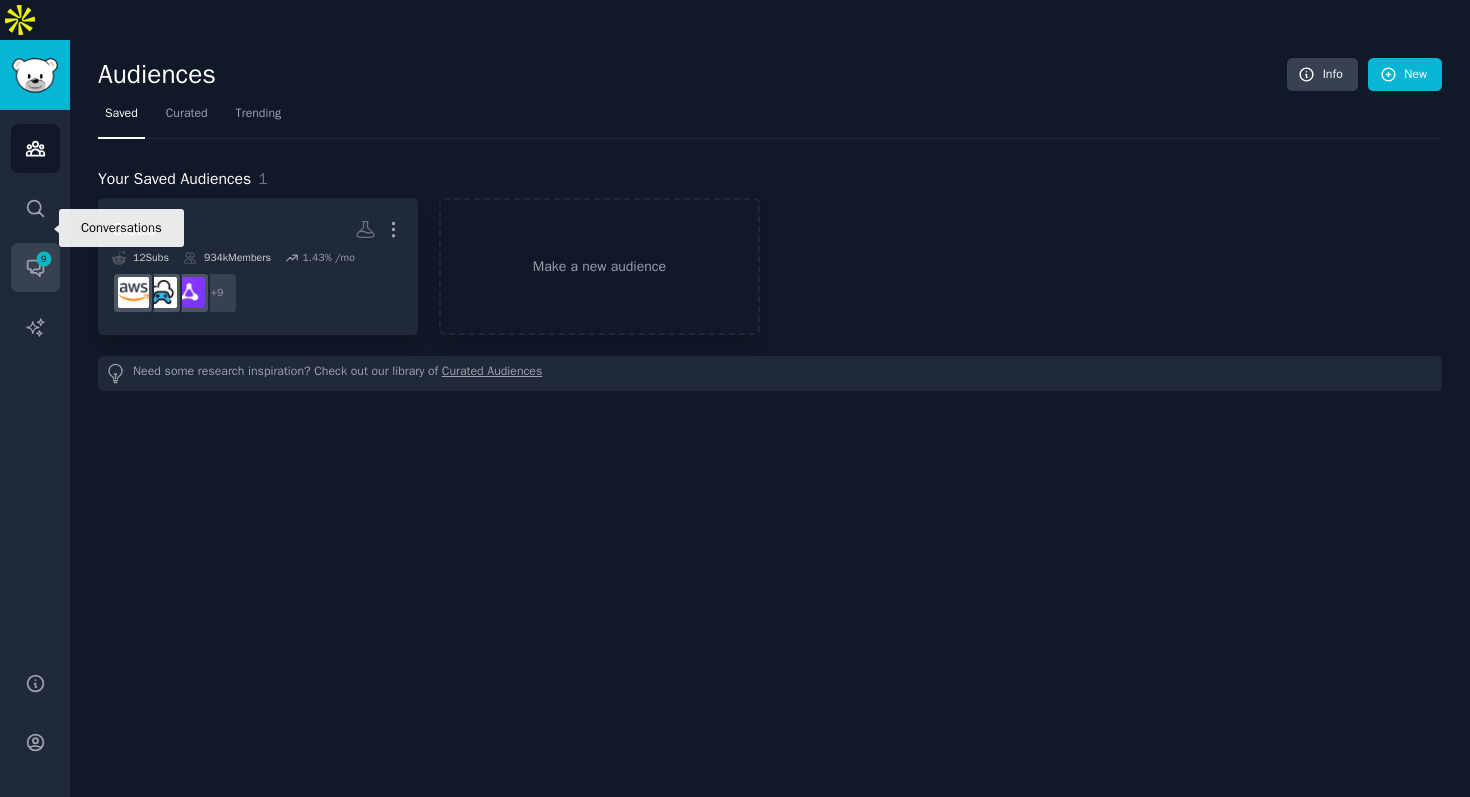 click on "Conversations 9" at bounding box center (35, 267) 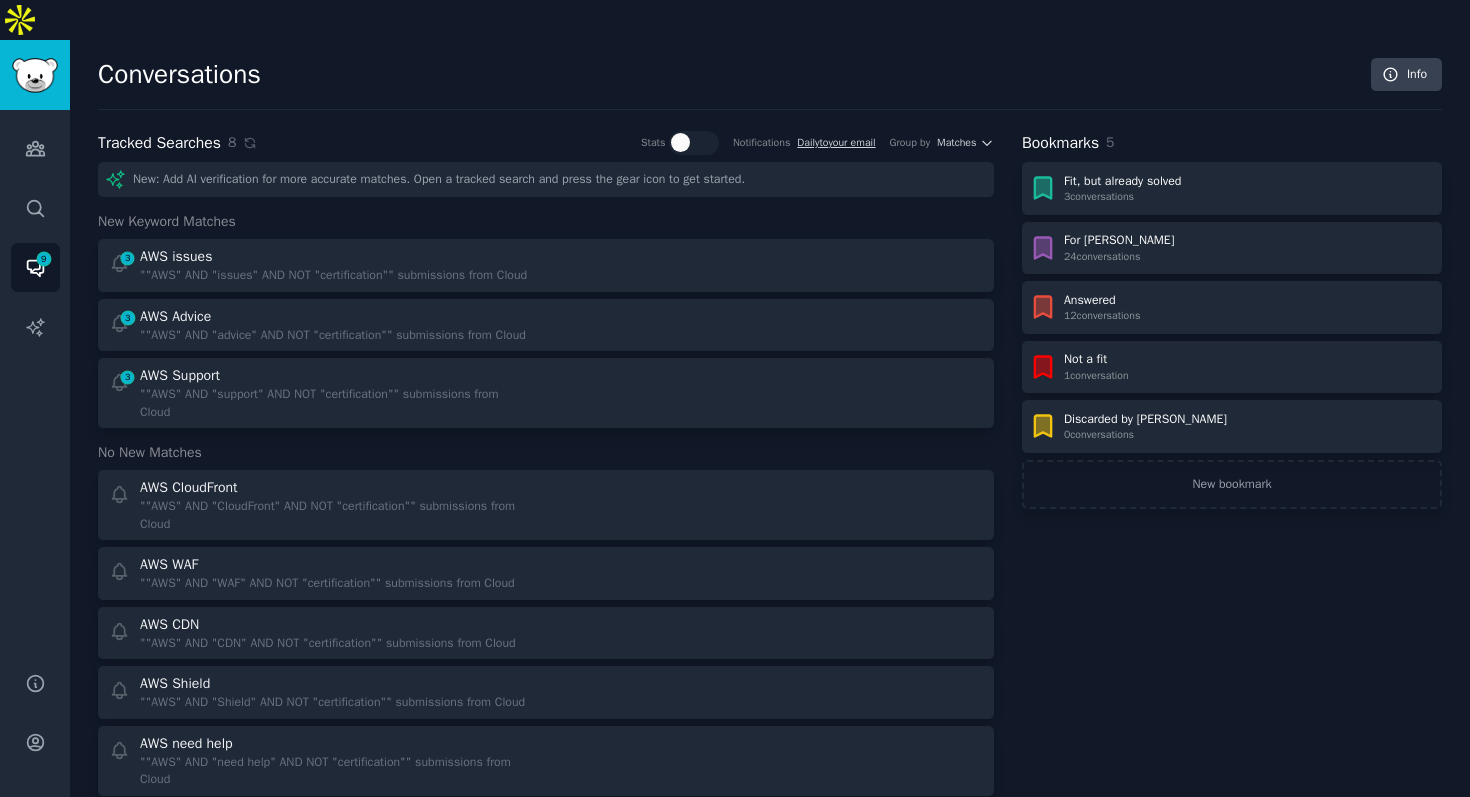 click on "Tracked Searches 8 Stats Notifications Daily  to  your email Group by Matches" at bounding box center (546, 143) 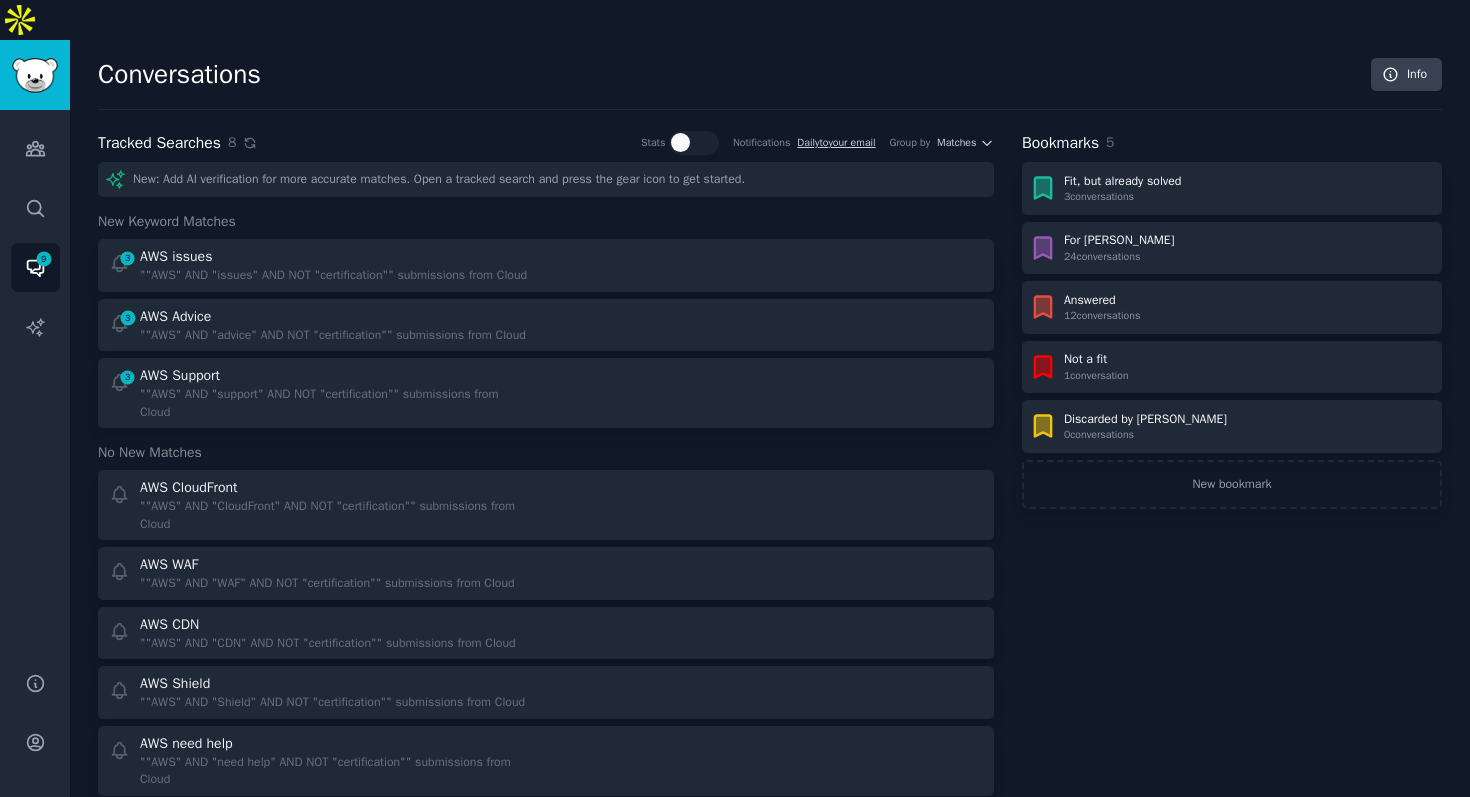 click 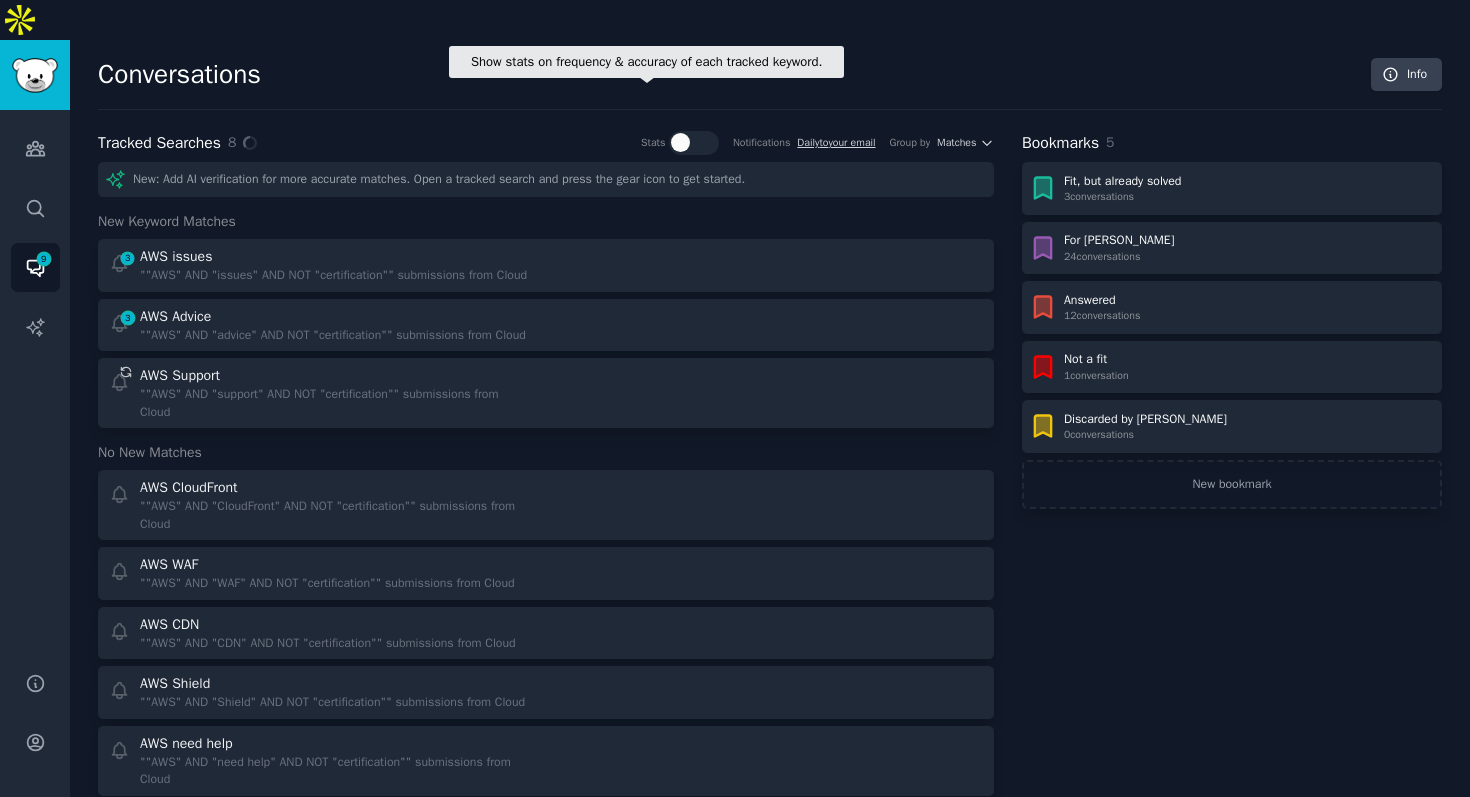 click at bounding box center [680, 142] 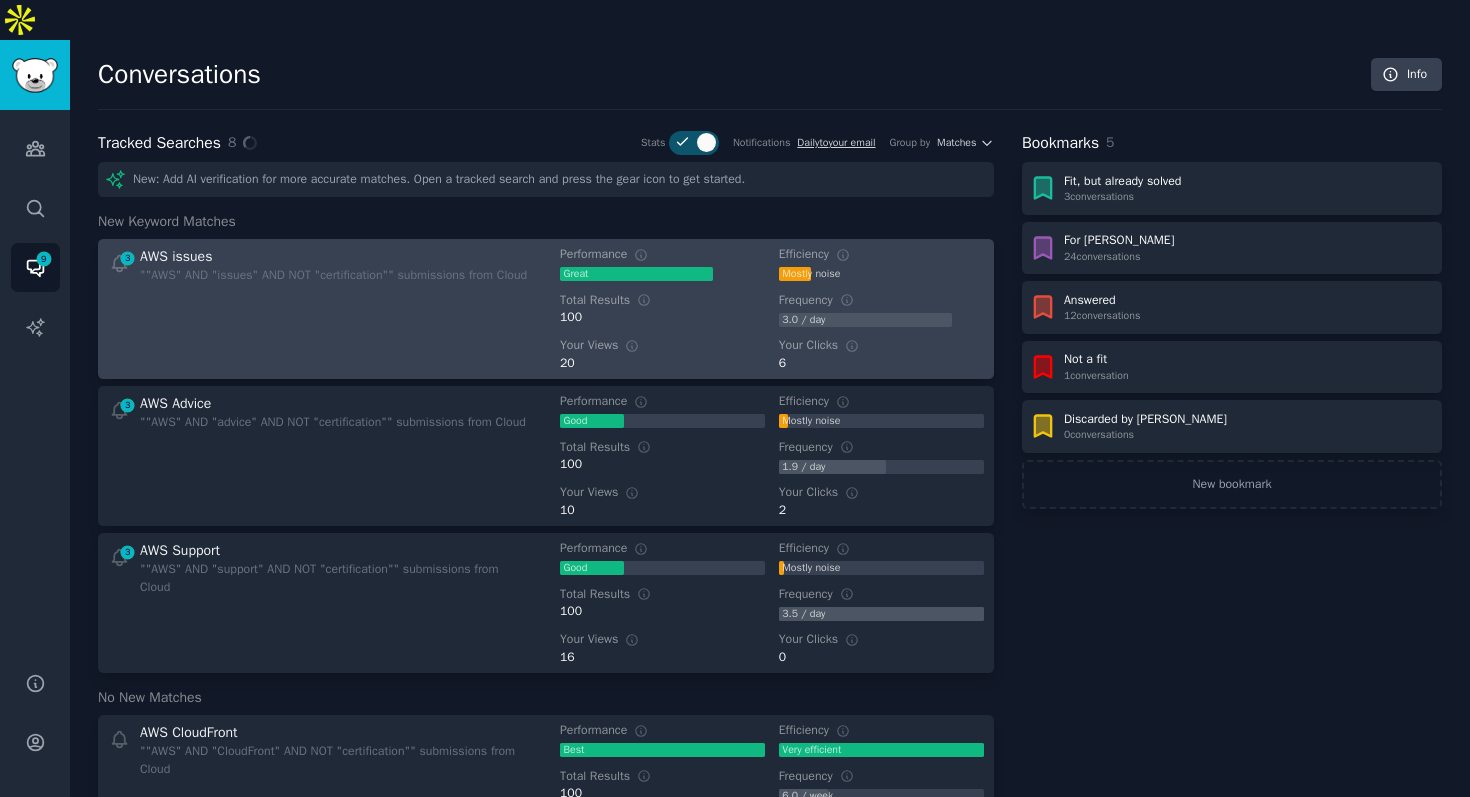 click on "AWS issues" at bounding box center (333, 256) 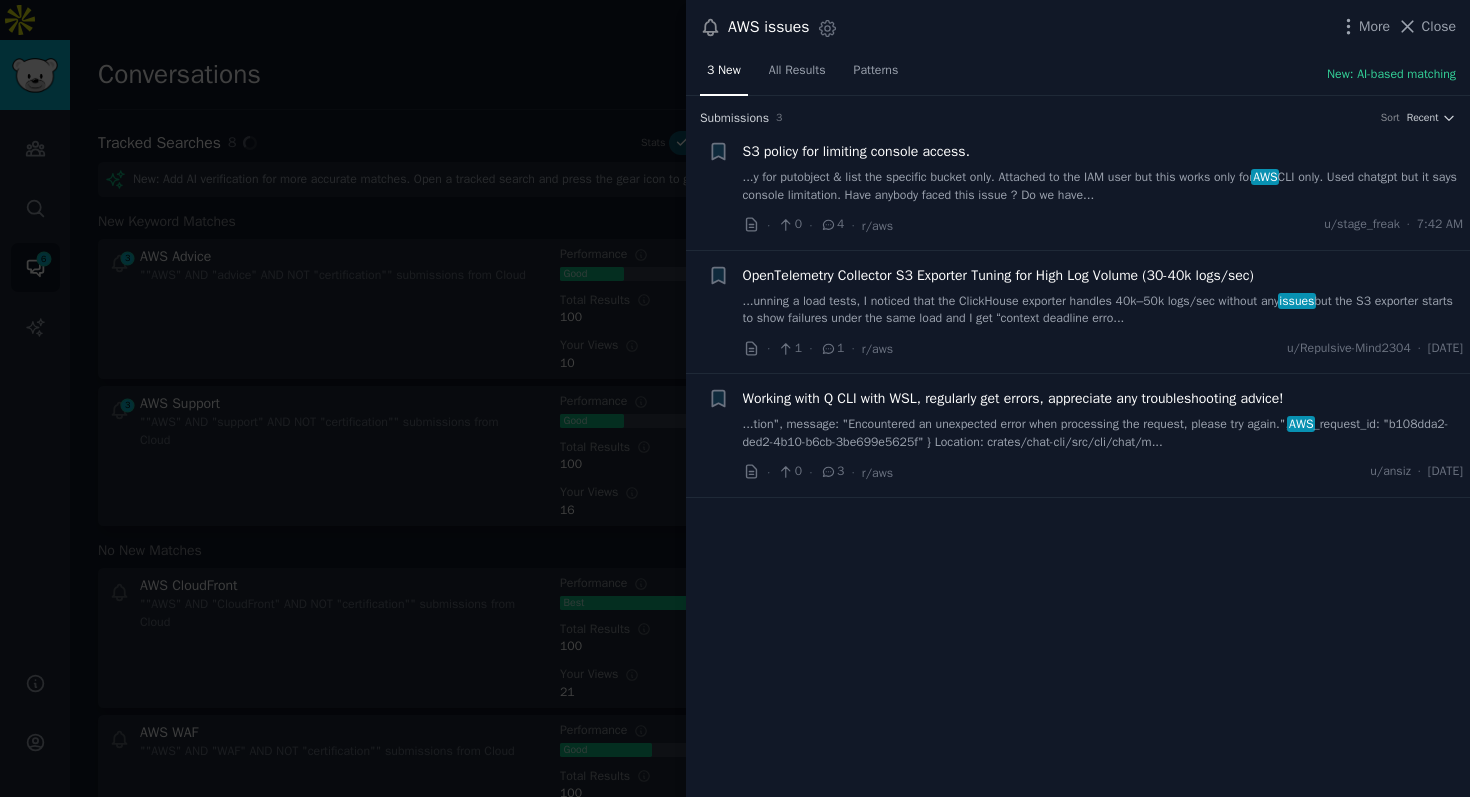 click on "...y for putobject & list the specific bucket only. Attached to the IAM user but this works only for  AWS  CLI only. Used chatgpt but it says console limitation. Have anybody faced this issue ? Do we have..." at bounding box center [1103, 186] 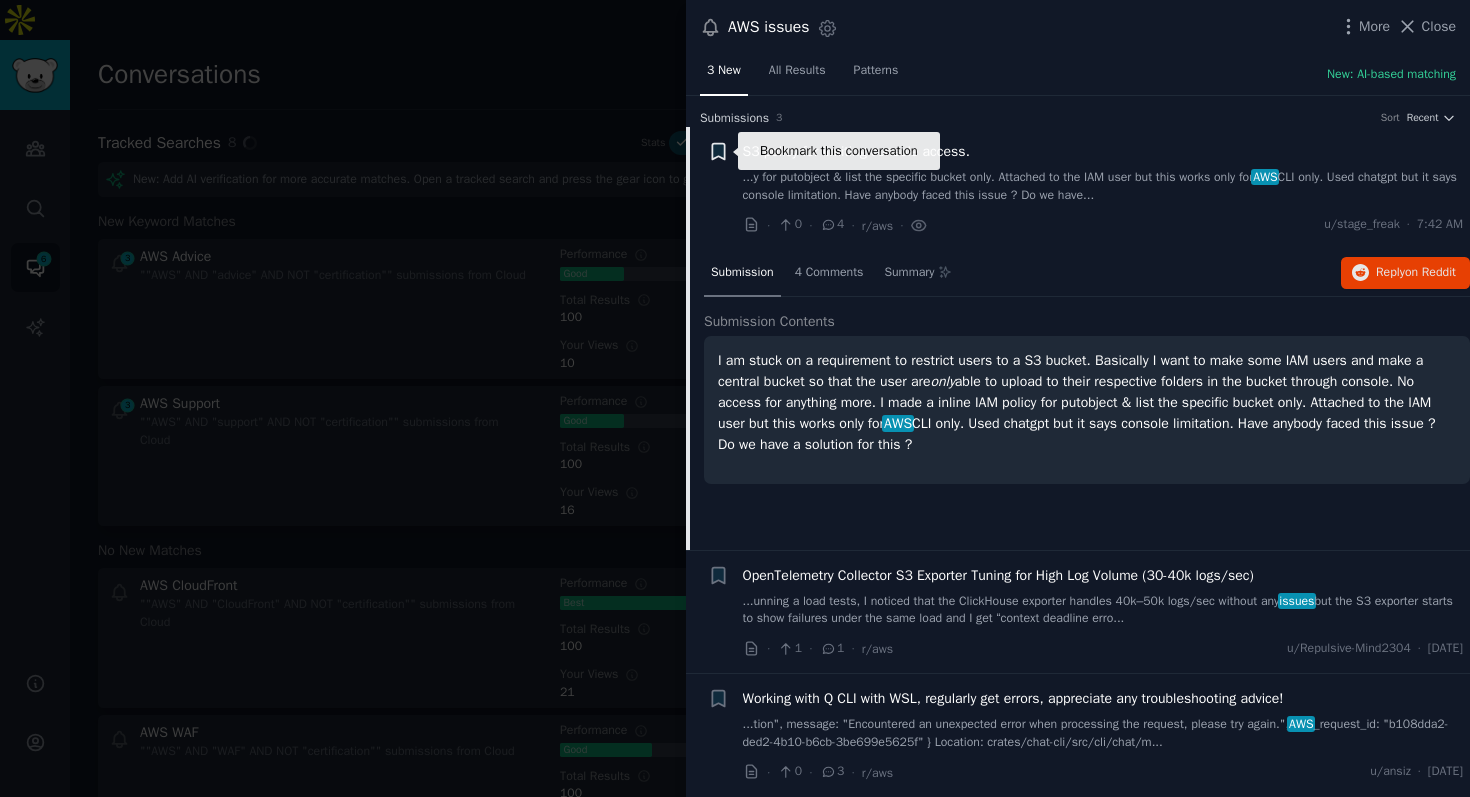 click 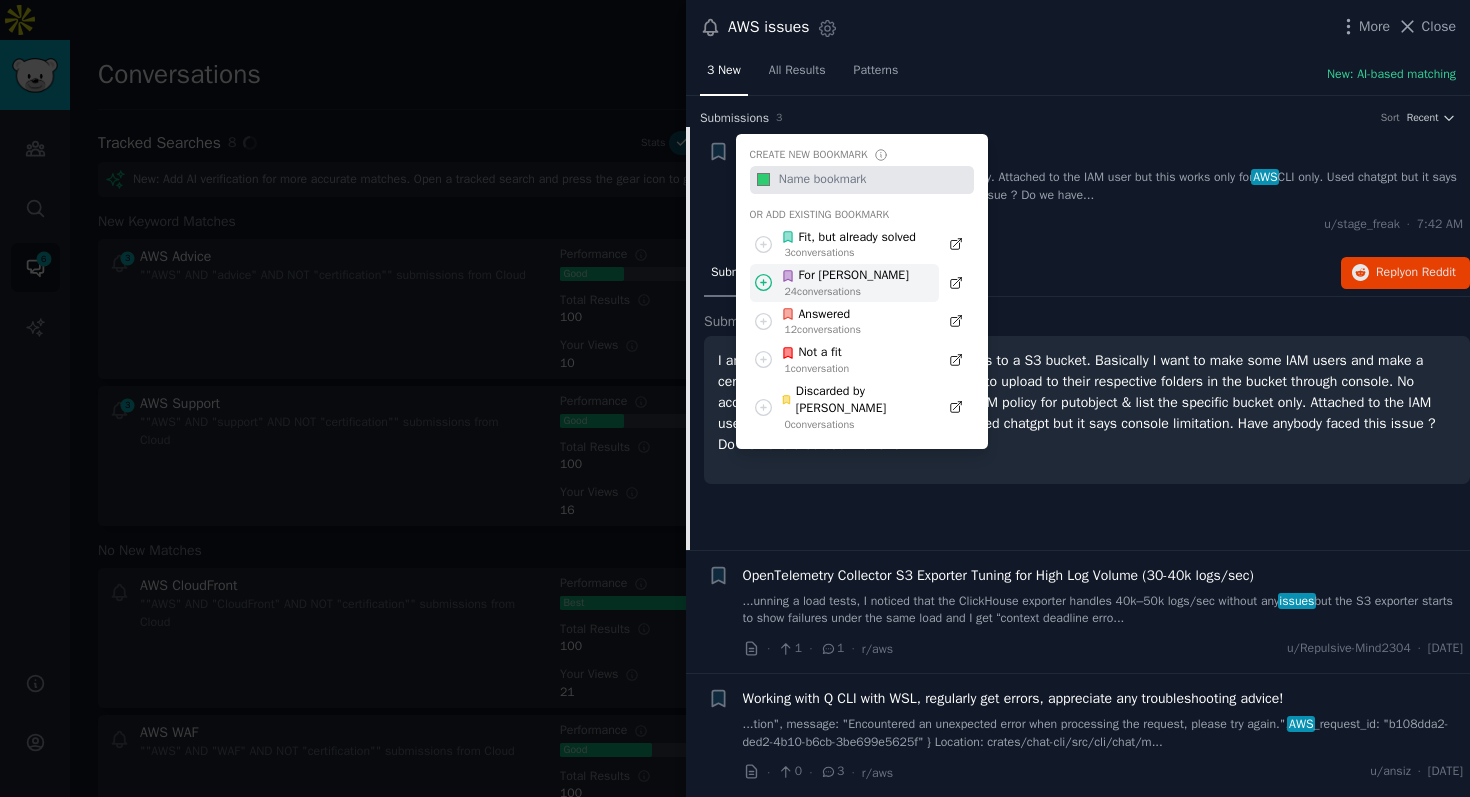 click on "For [PERSON_NAME]" at bounding box center (845, 276) 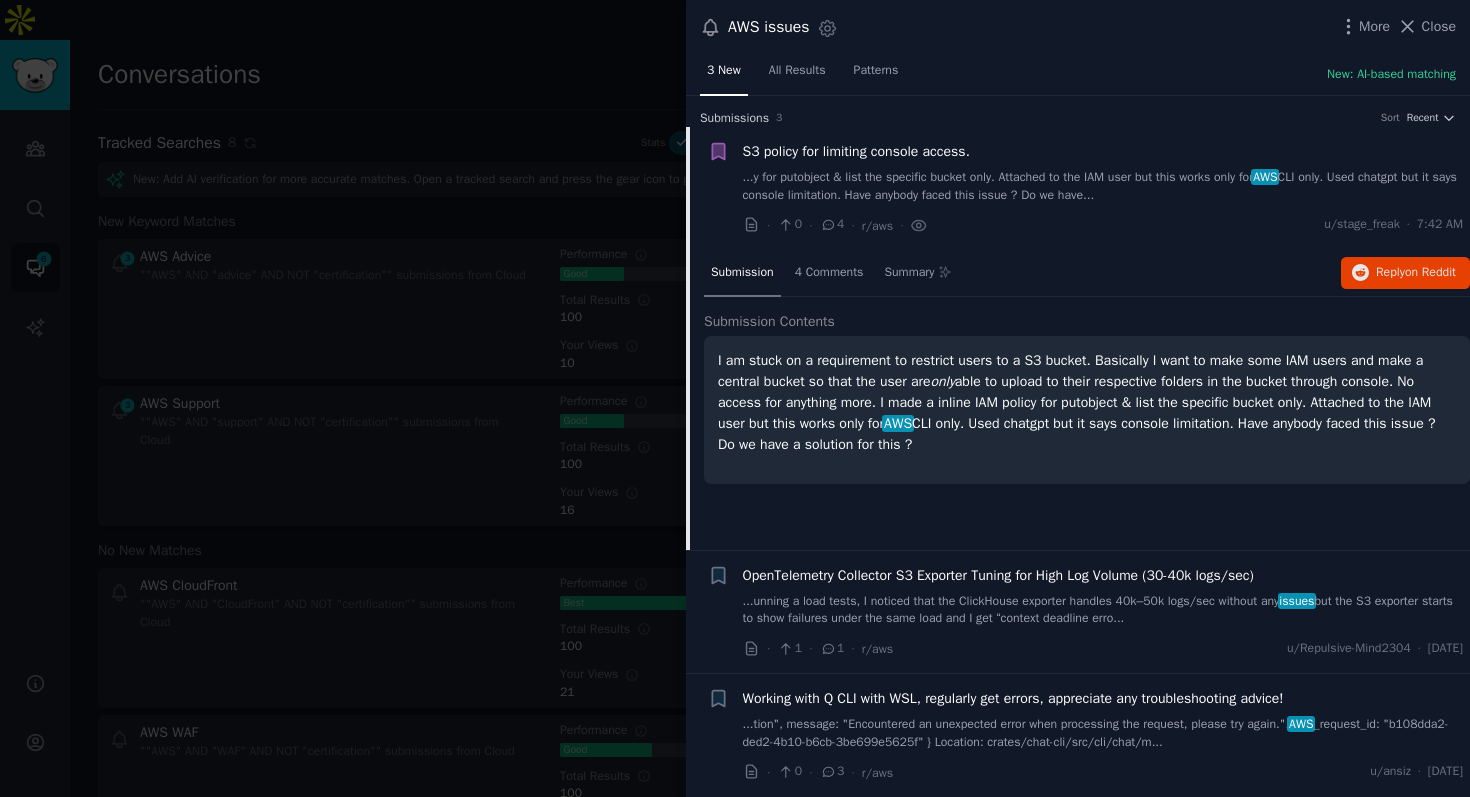 click on "OpenTelemetry Collector S3 Exporter Tuning for High Log Volume (30-40k logs/sec)" at bounding box center (998, 575) 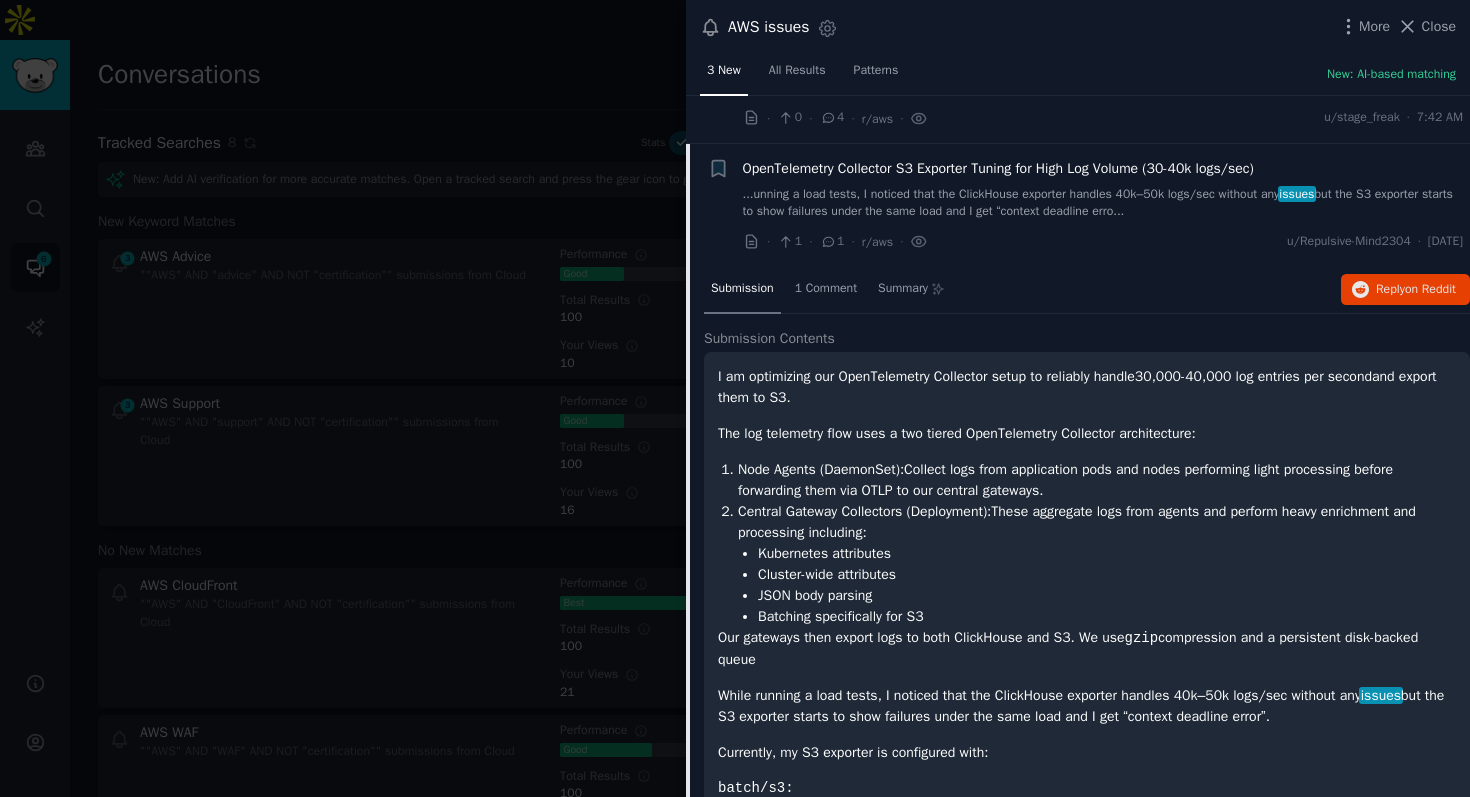 scroll, scrollTop: 0, scrollLeft: 0, axis: both 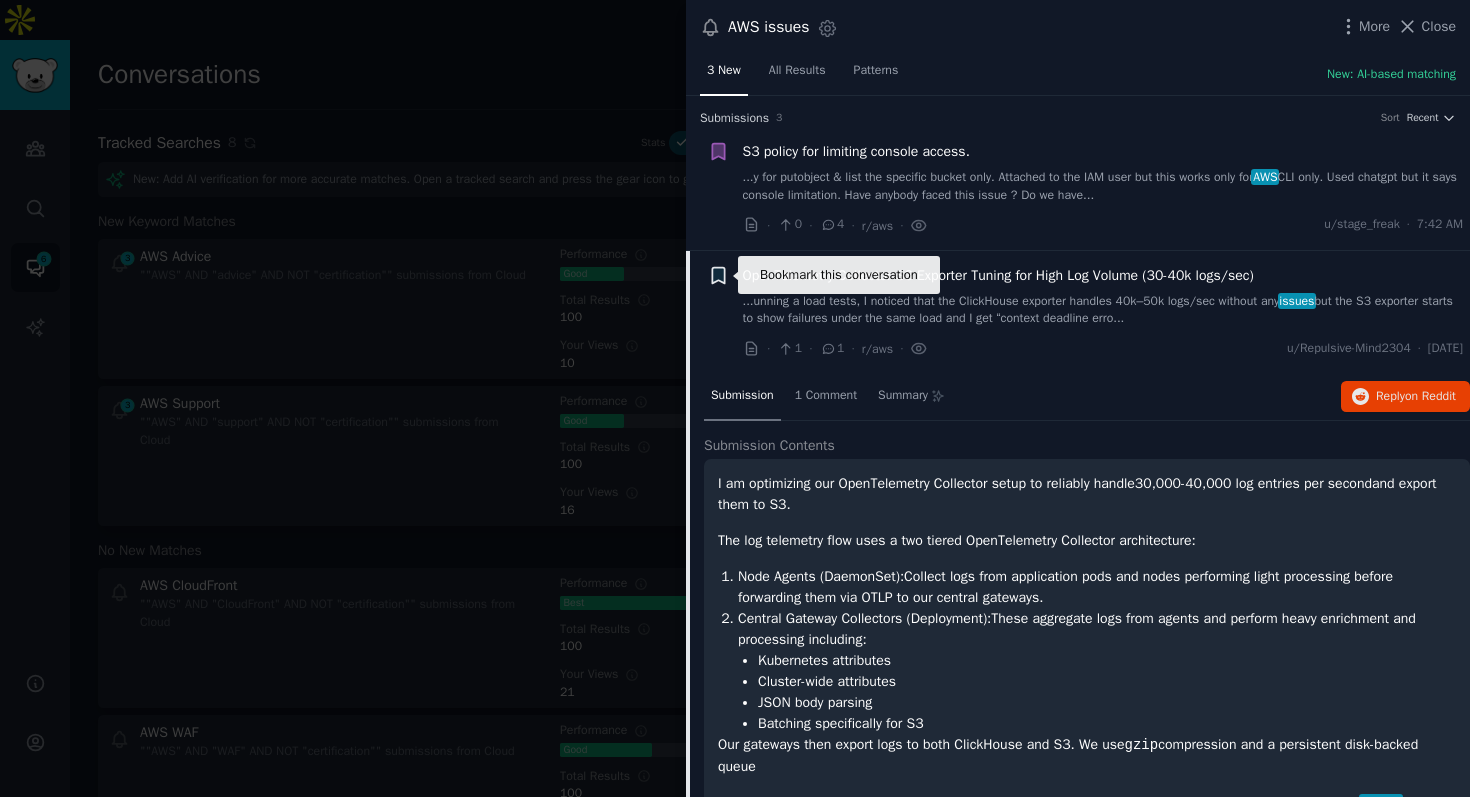click 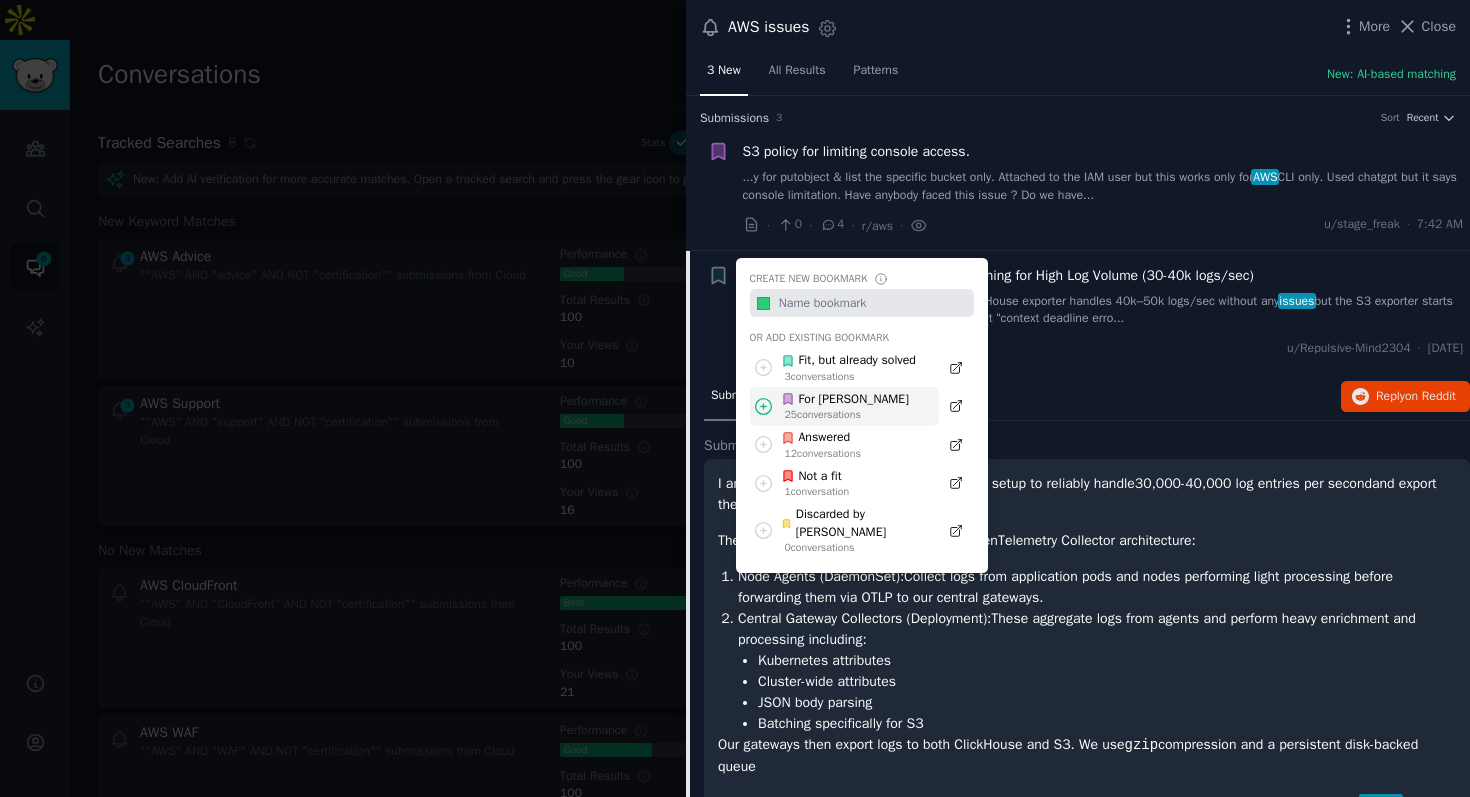 click on "For [PERSON_NAME]" at bounding box center (845, 400) 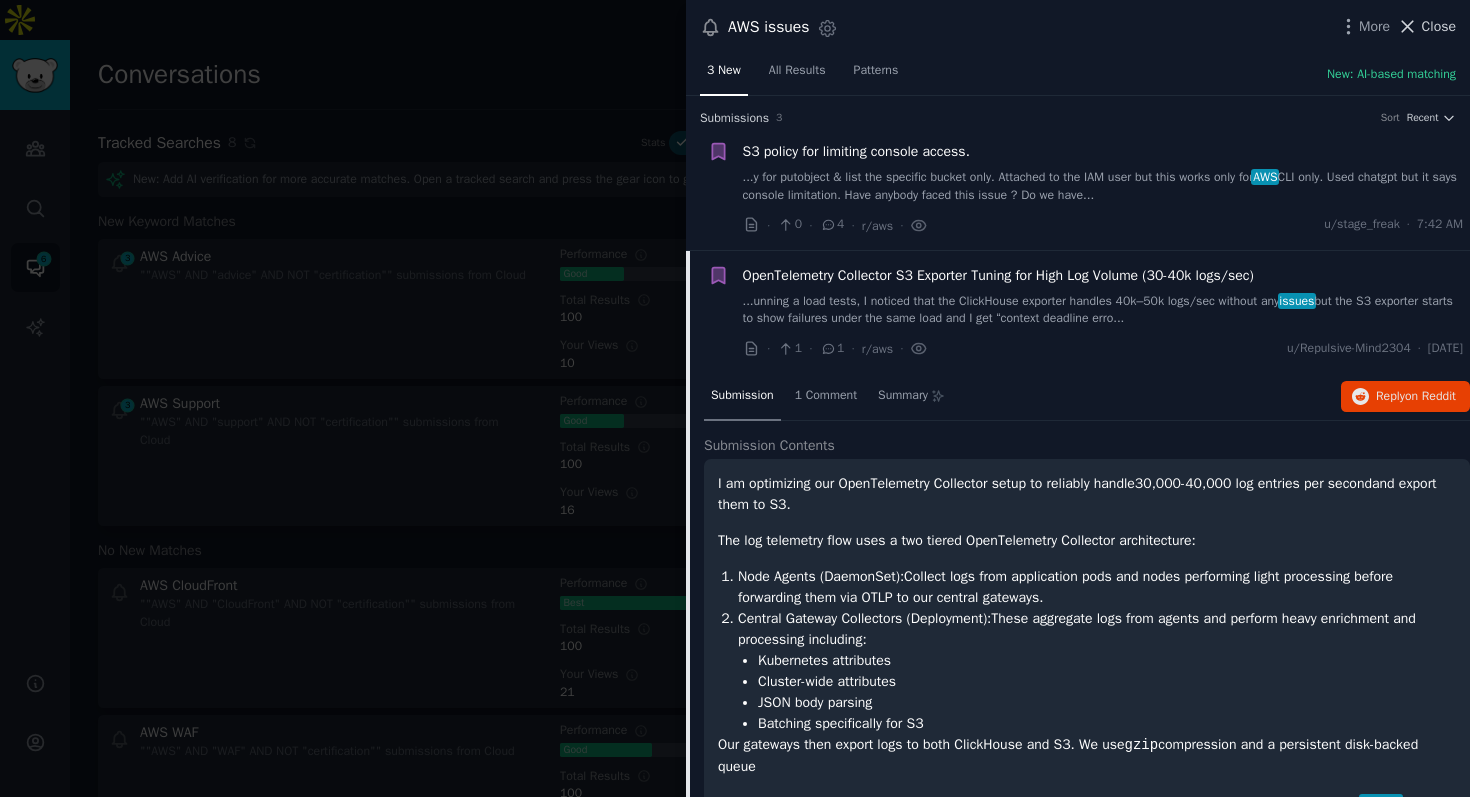 click on "Close" at bounding box center (1439, 26) 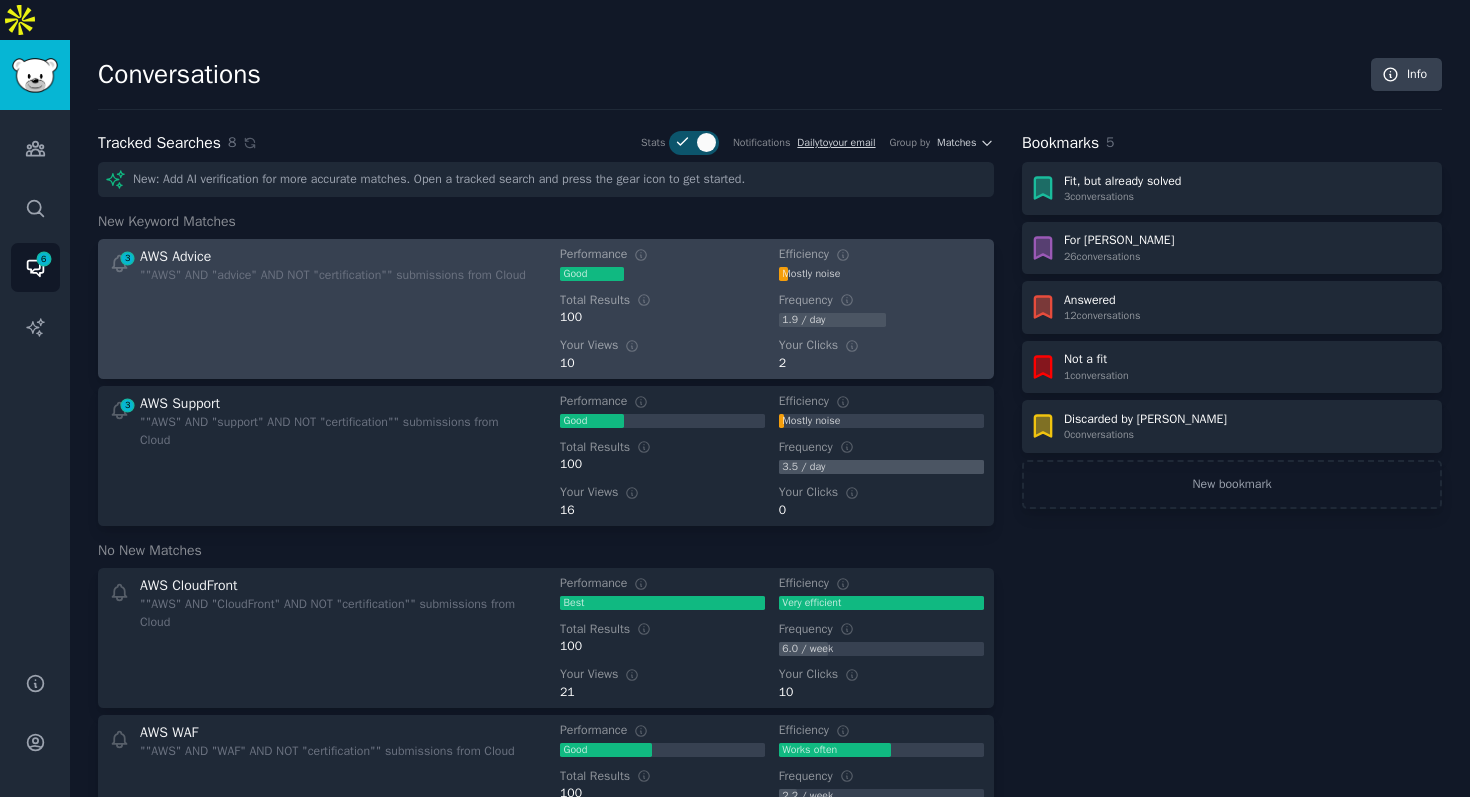 click on "AWS Advice ""AWS" AND "advice" AND NOT "certification"" submissions from Cloud" at bounding box center [333, 309] 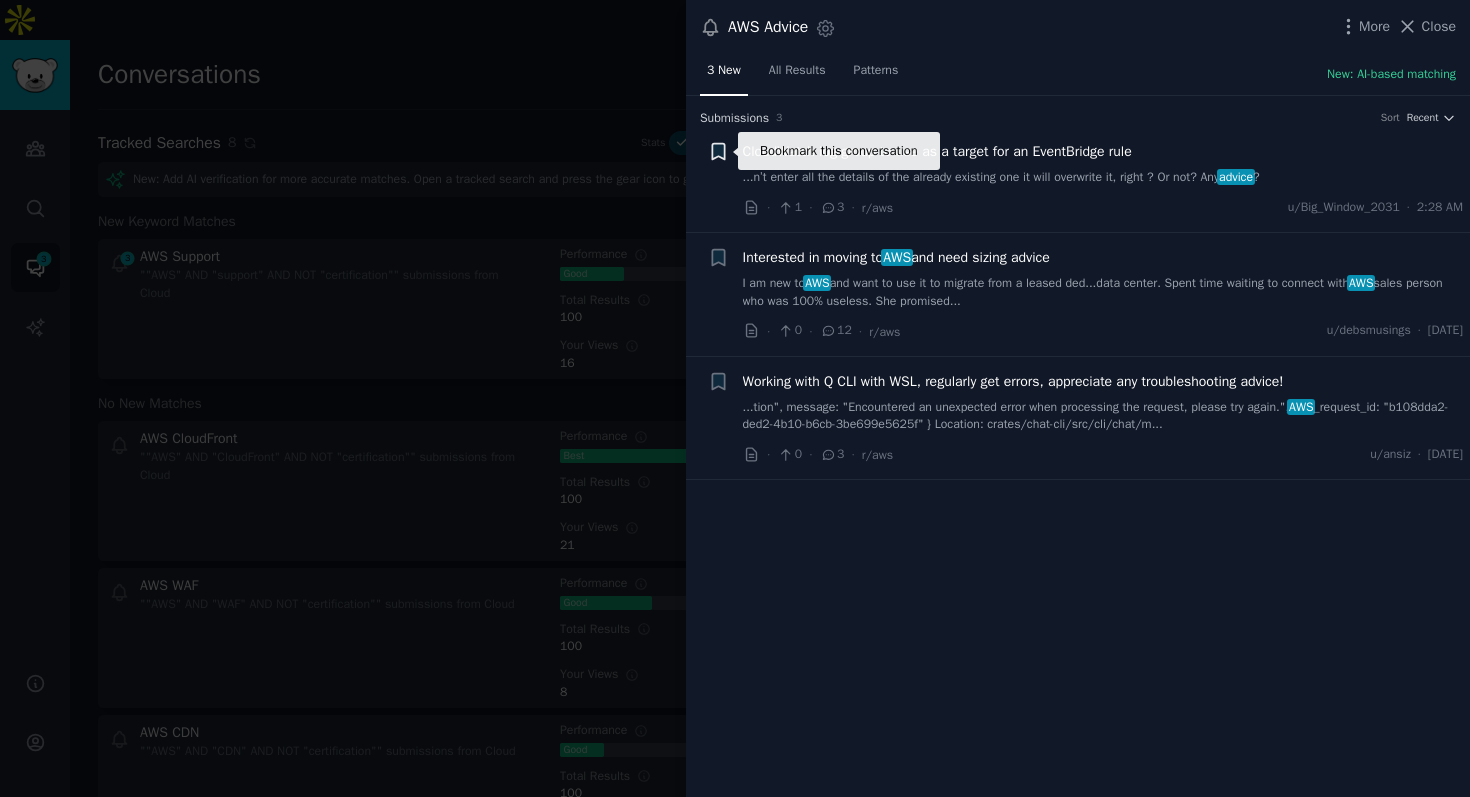click 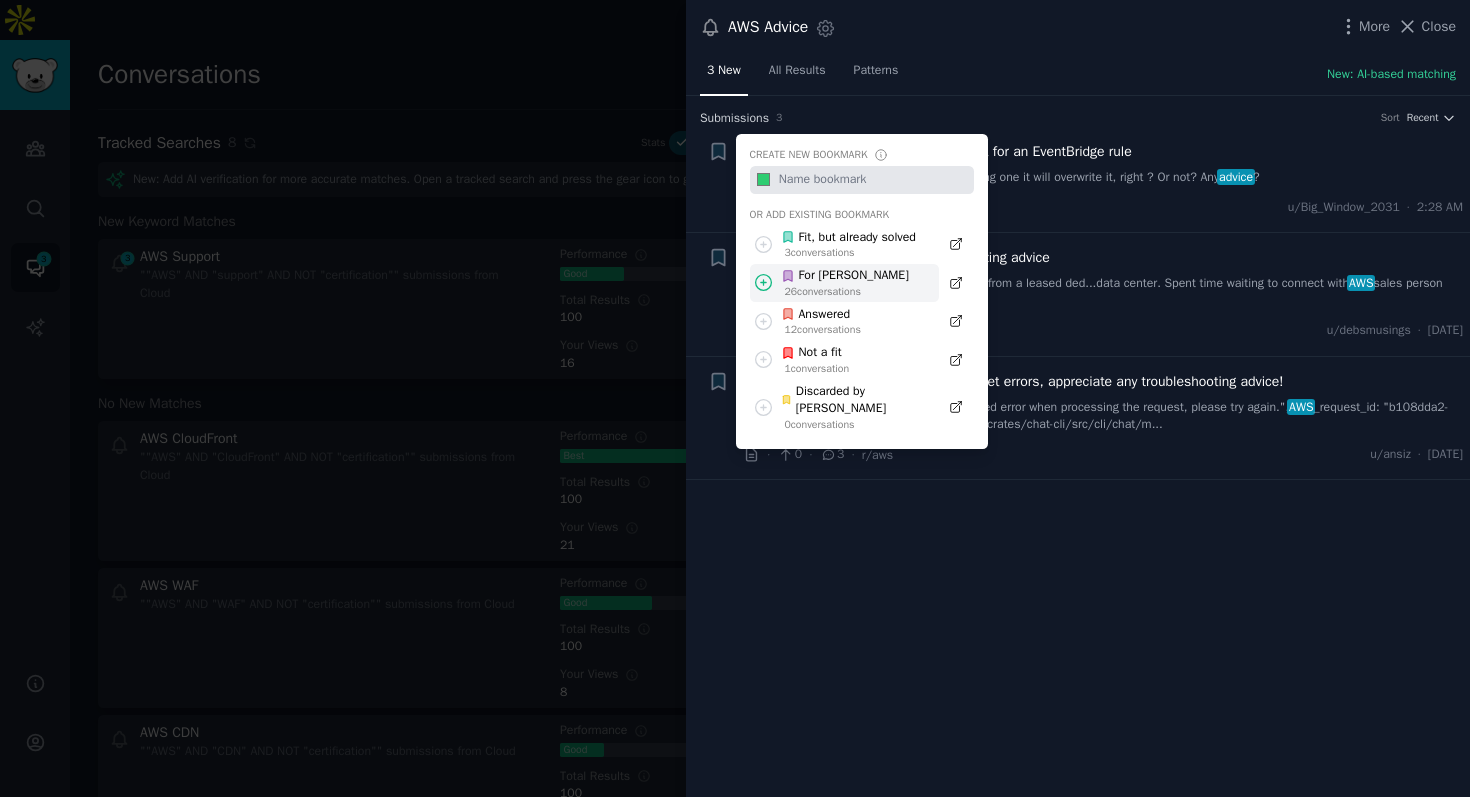 click on "26  conversation s" at bounding box center [847, 292] 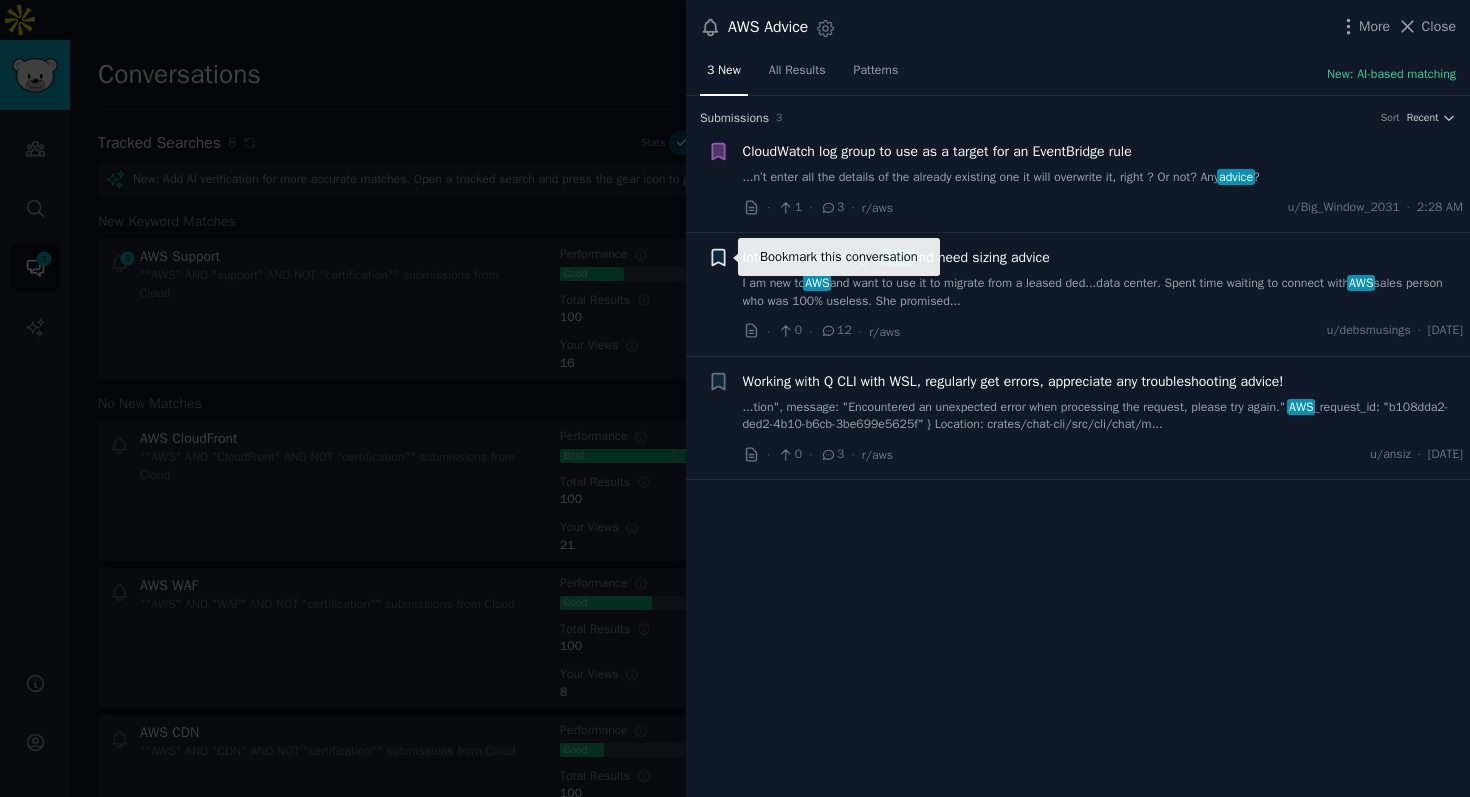click 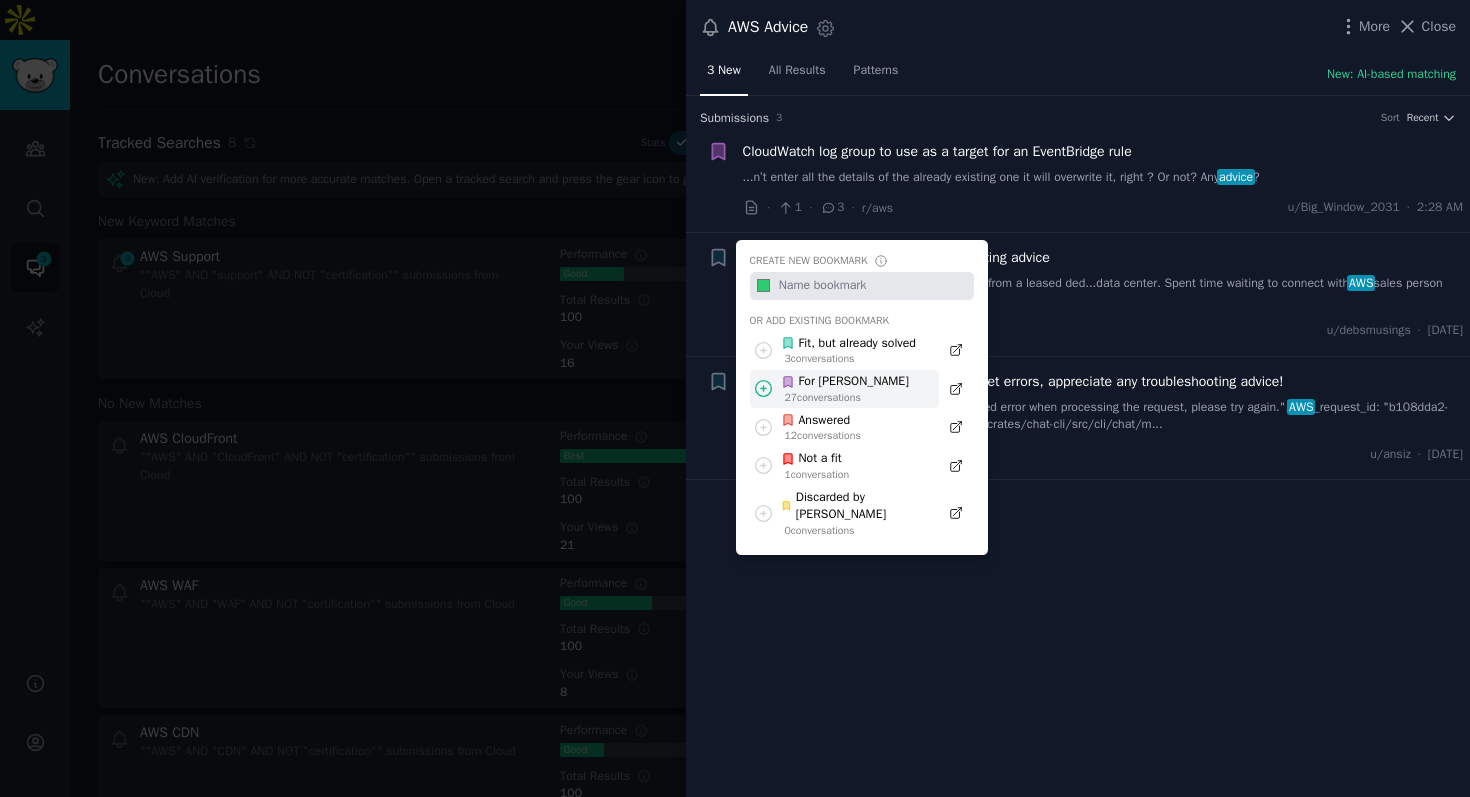 click on "27  conversation s" at bounding box center [847, 398] 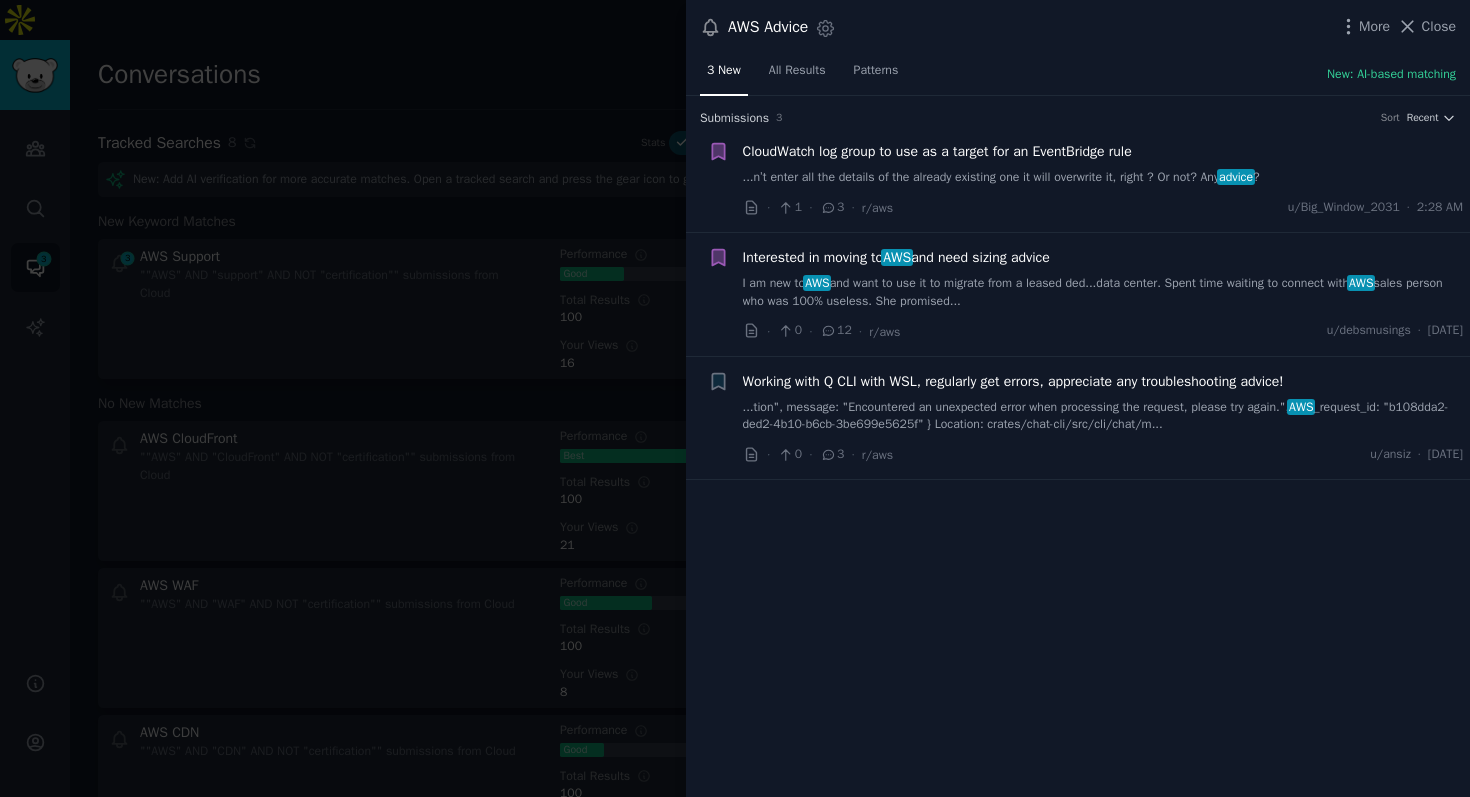 click on "...tion", message: "Encountered an unexpected error when processing the request, please try again.",  AWS _request_id: "b108dda2-ded2-4b10-b6cb-3be699e5625f" }
Location:
crates/chat-cli/src/cli/chat/m..." at bounding box center (1103, 416) 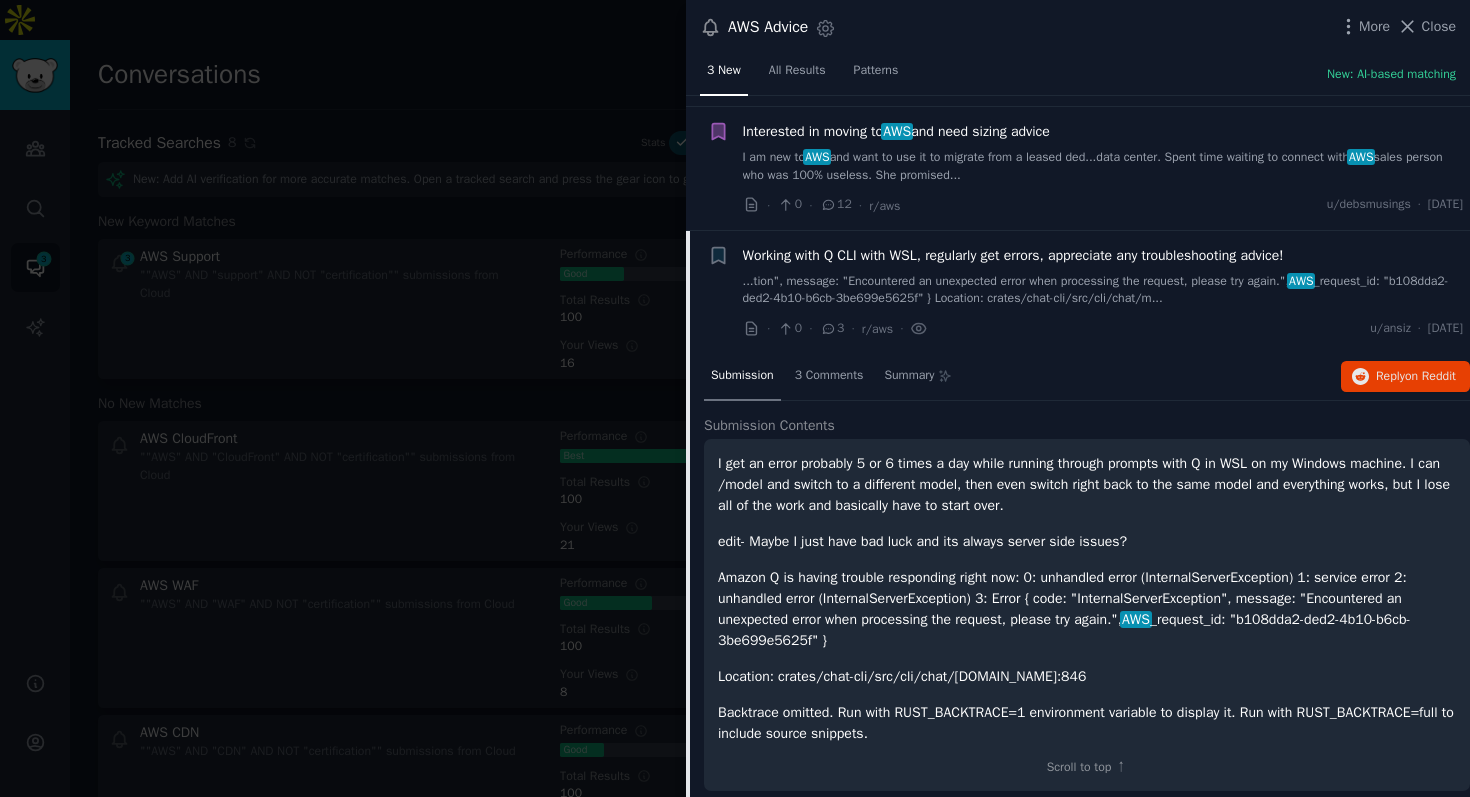 scroll, scrollTop: 141, scrollLeft: 0, axis: vertical 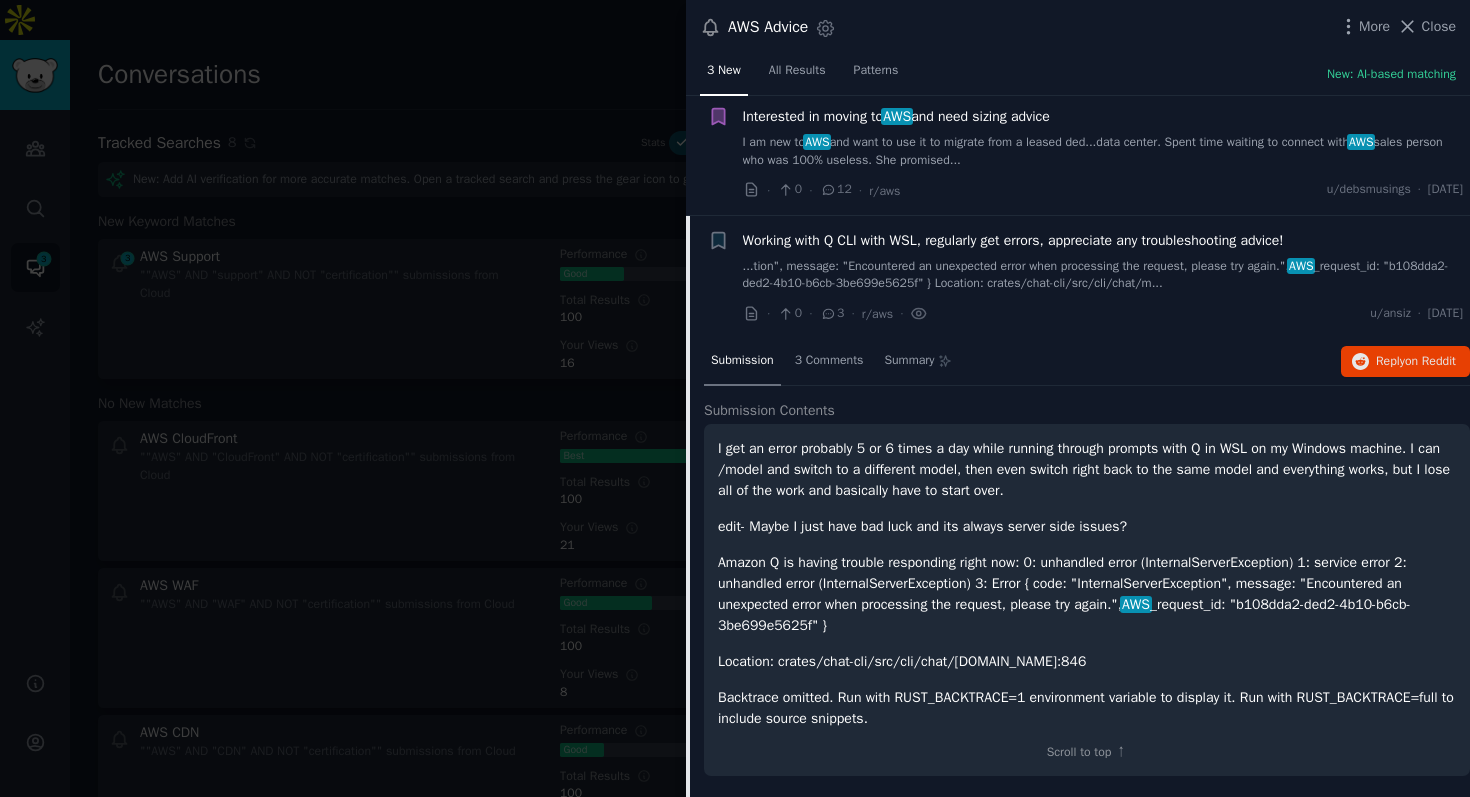 click at bounding box center (735, 398) 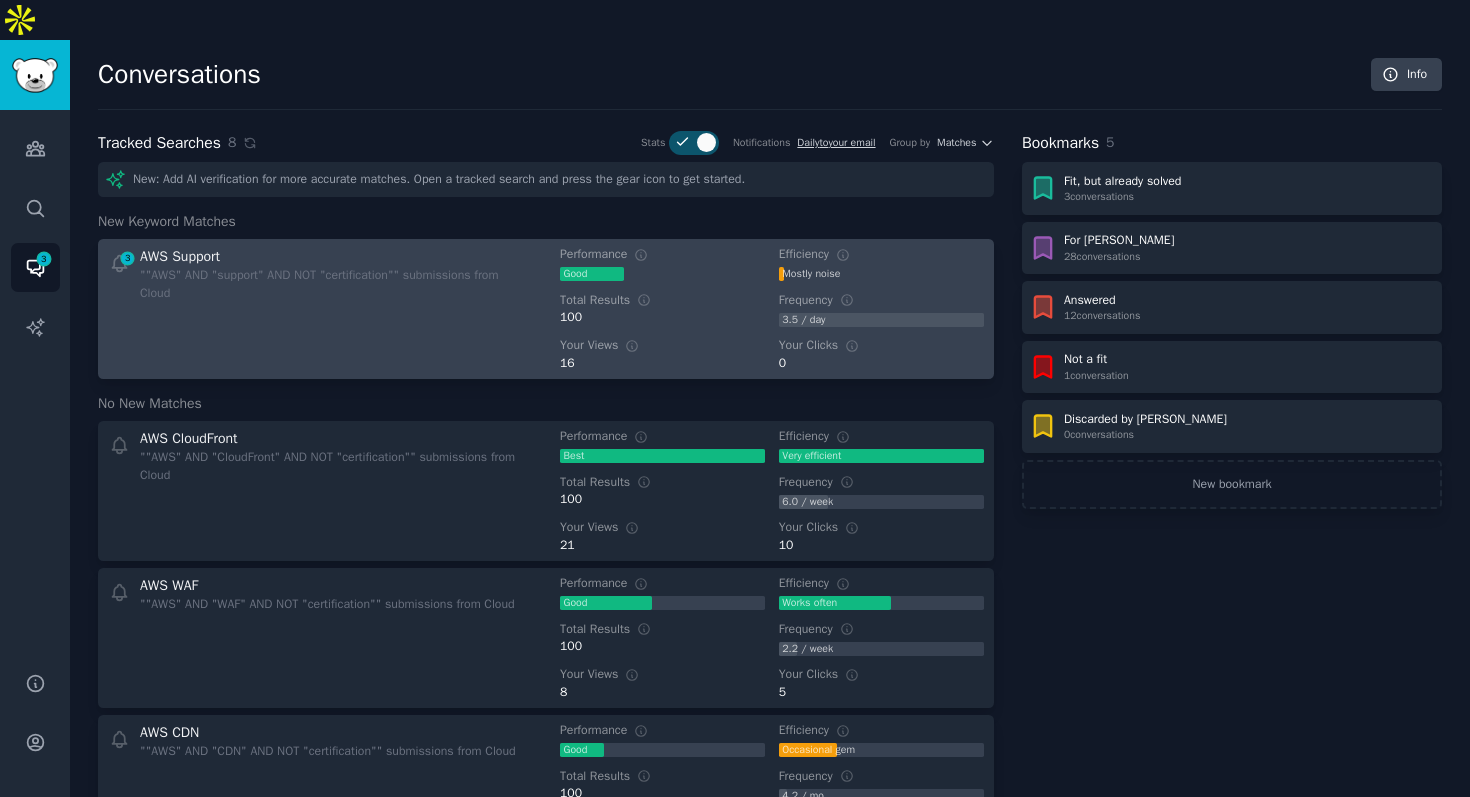 click on """AWS" AND "support" AND NOT "certification"" submissions from Cloud" at bounding box center [336, 284] 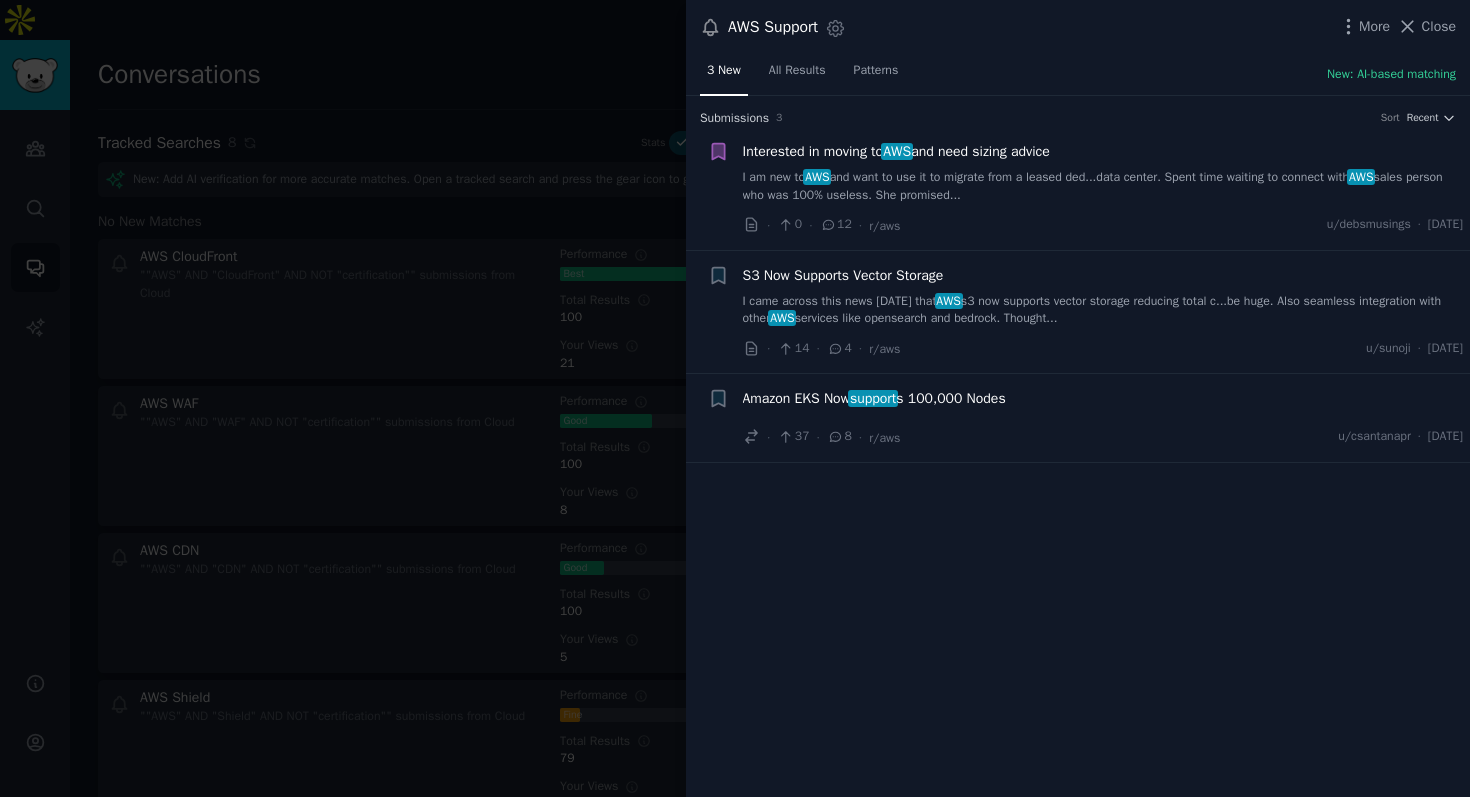 click on "I am new to  AWS  and want to use it to migrate from a leased ded...data center. Spent time waiting to connect with  AWS  sales person who was 100% useless. She promised..." at bounding box center [1103, 186] 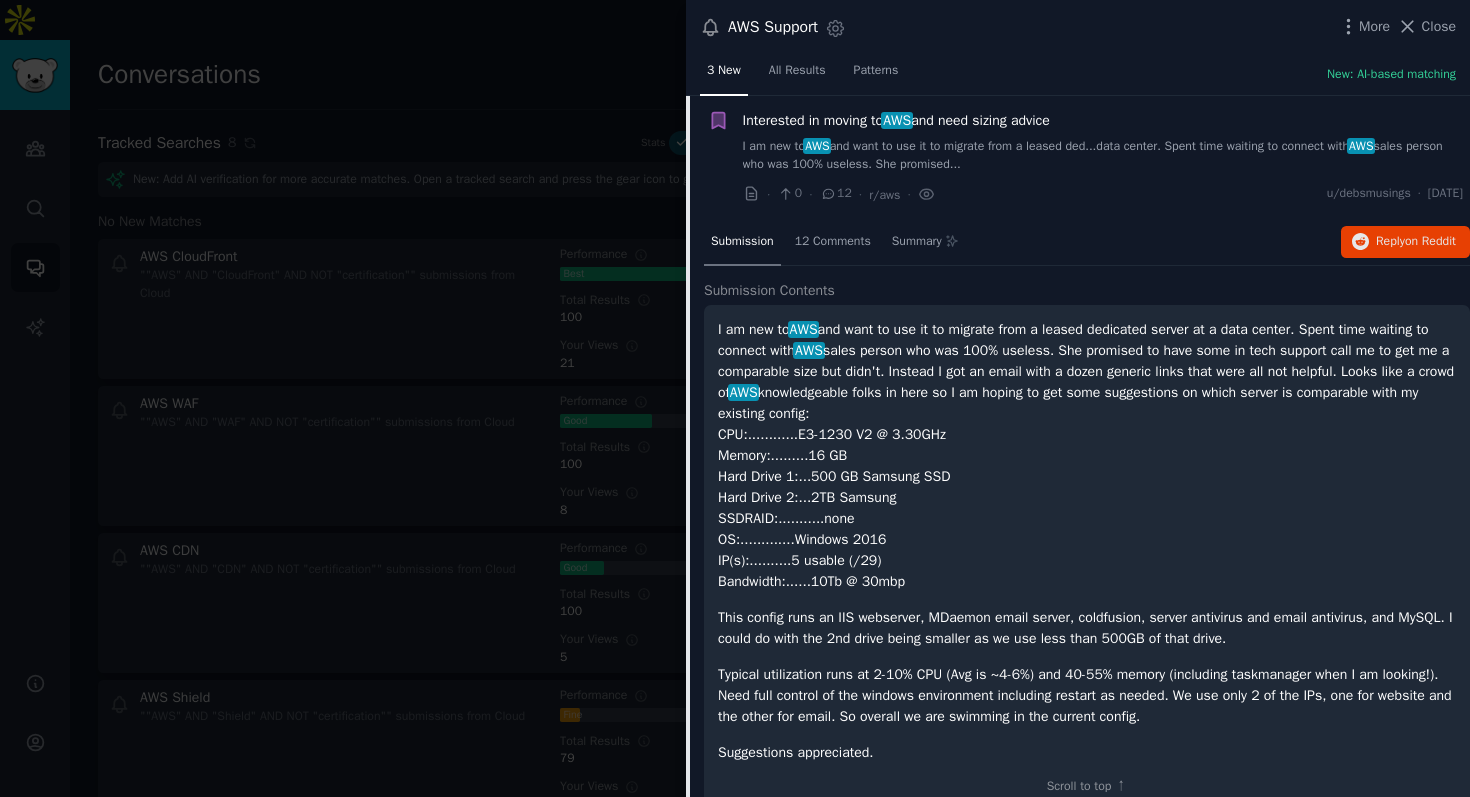 scroll, scrollTop: 276, scrollLeft: 0, axis: vertical 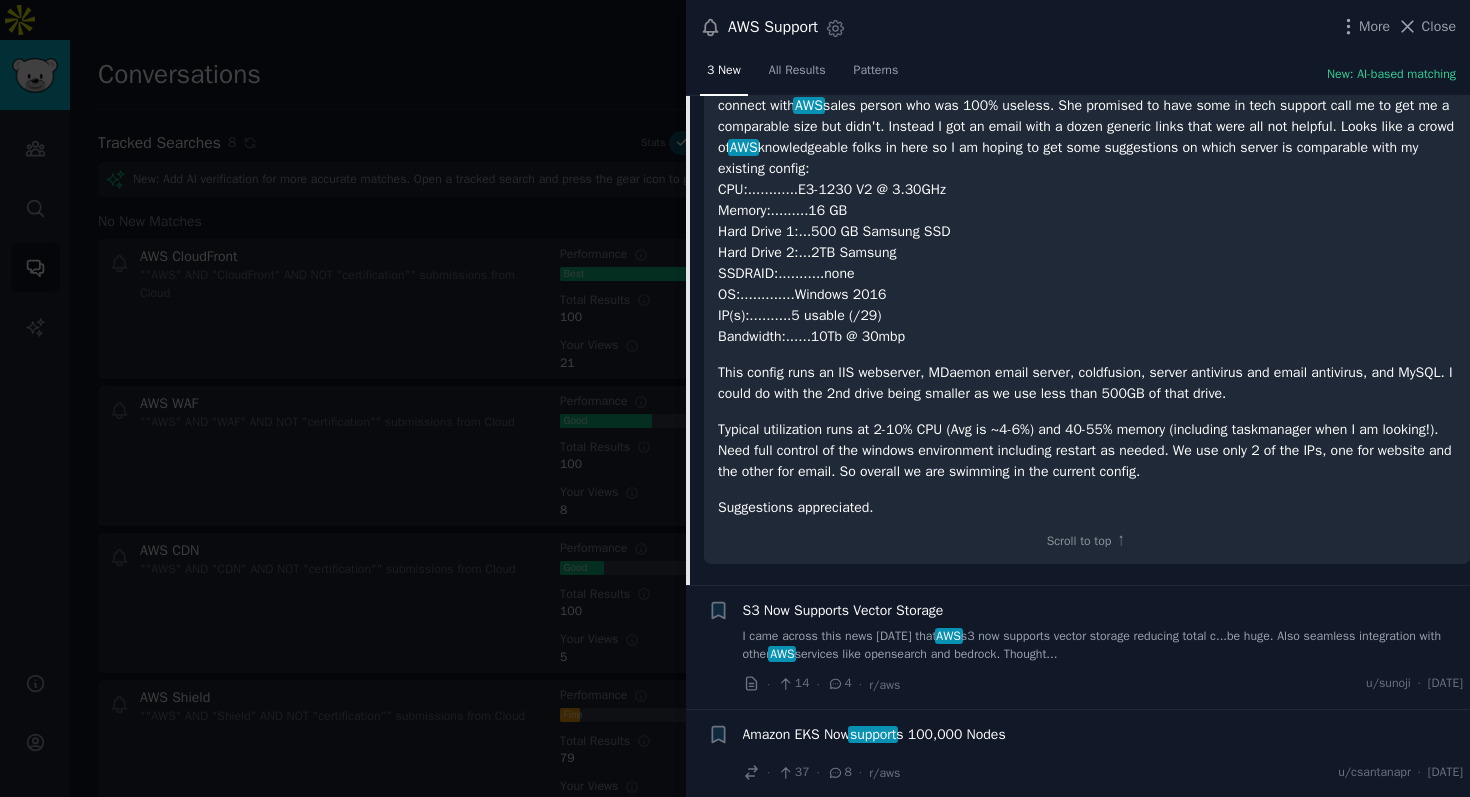 click on "· 14 · 4 · r/aws u/sunoji · [DATE]" at bounding box center [1103, 684] 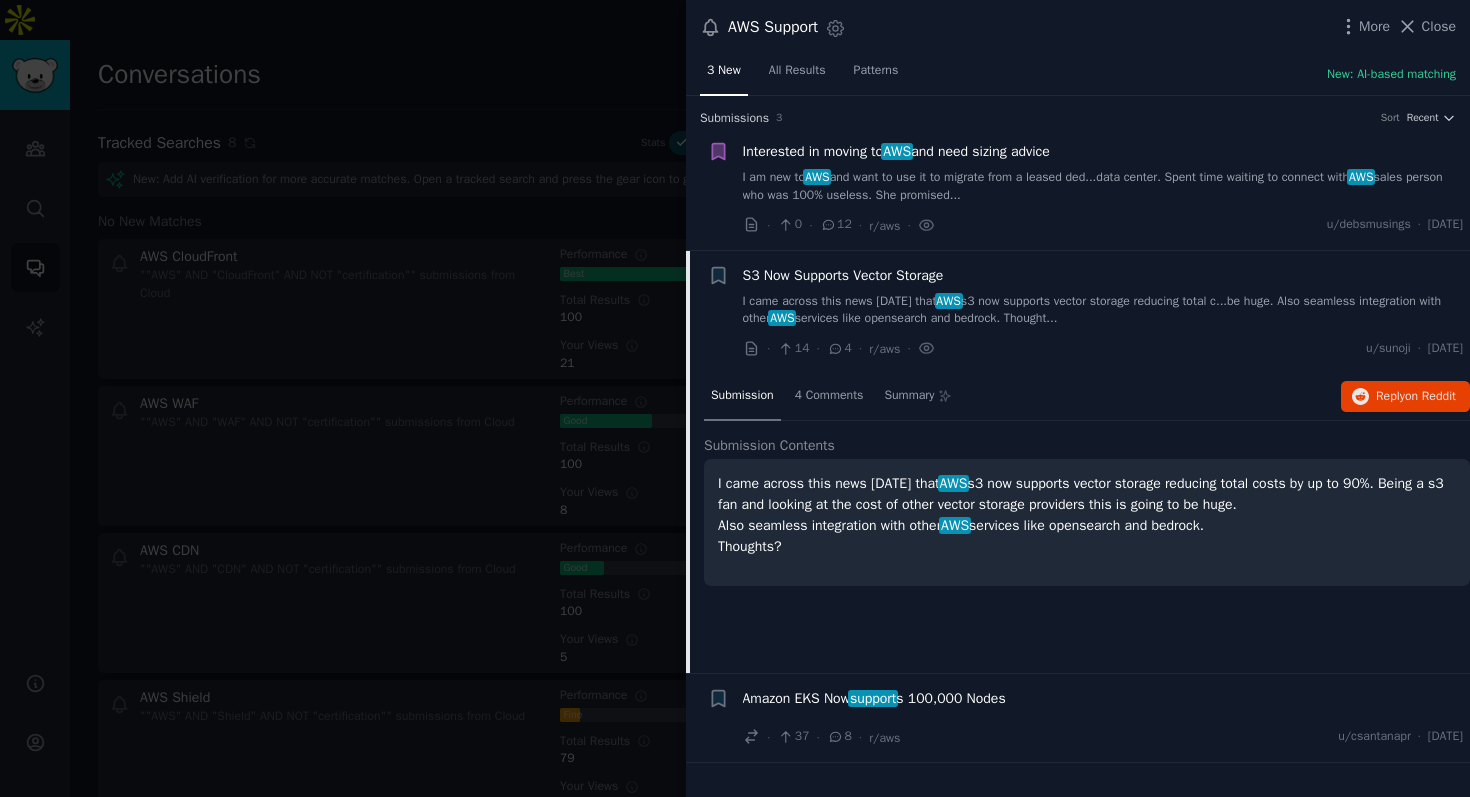 scroll, scrollTop: 0, scrollLeft: 0, axis: both 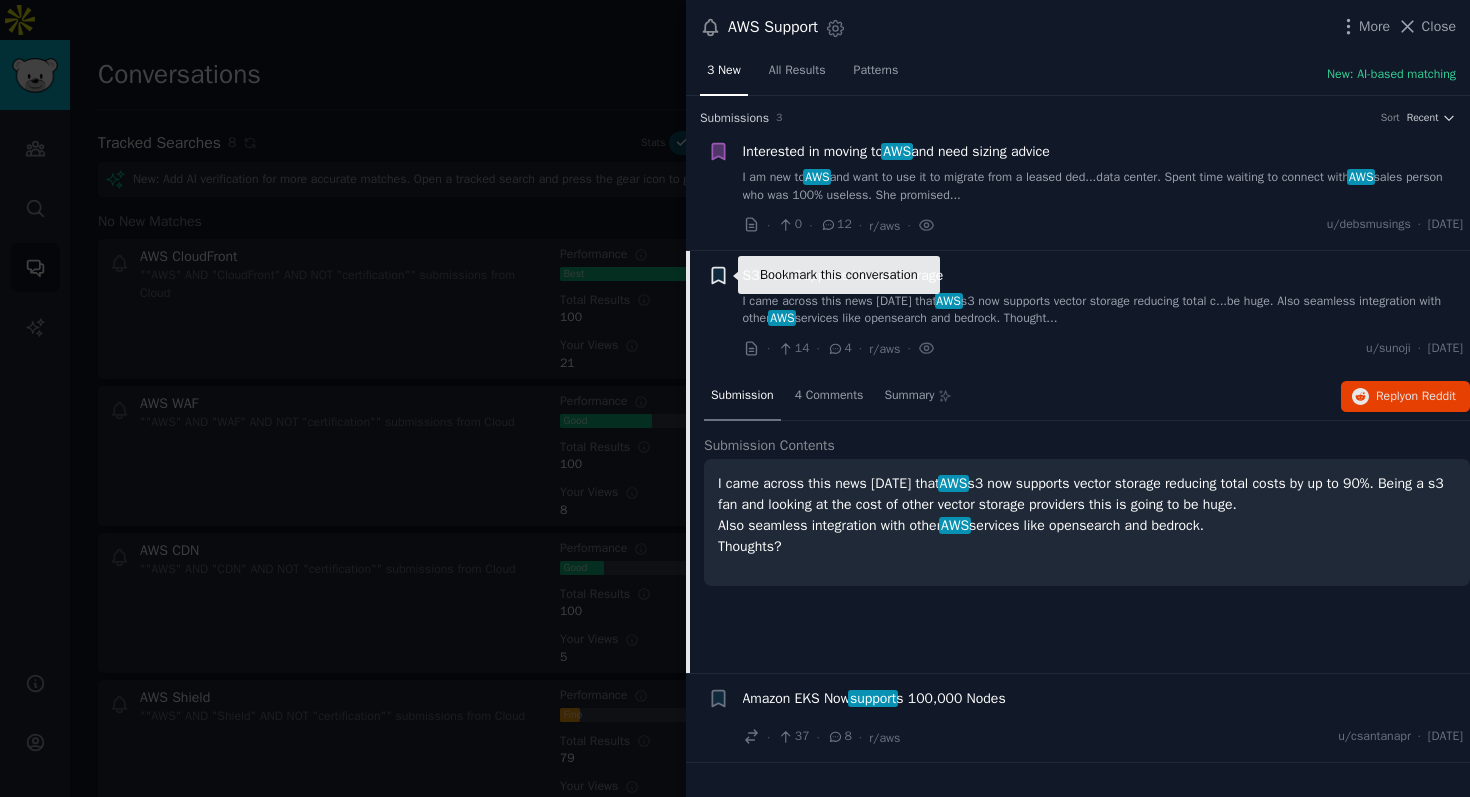 click 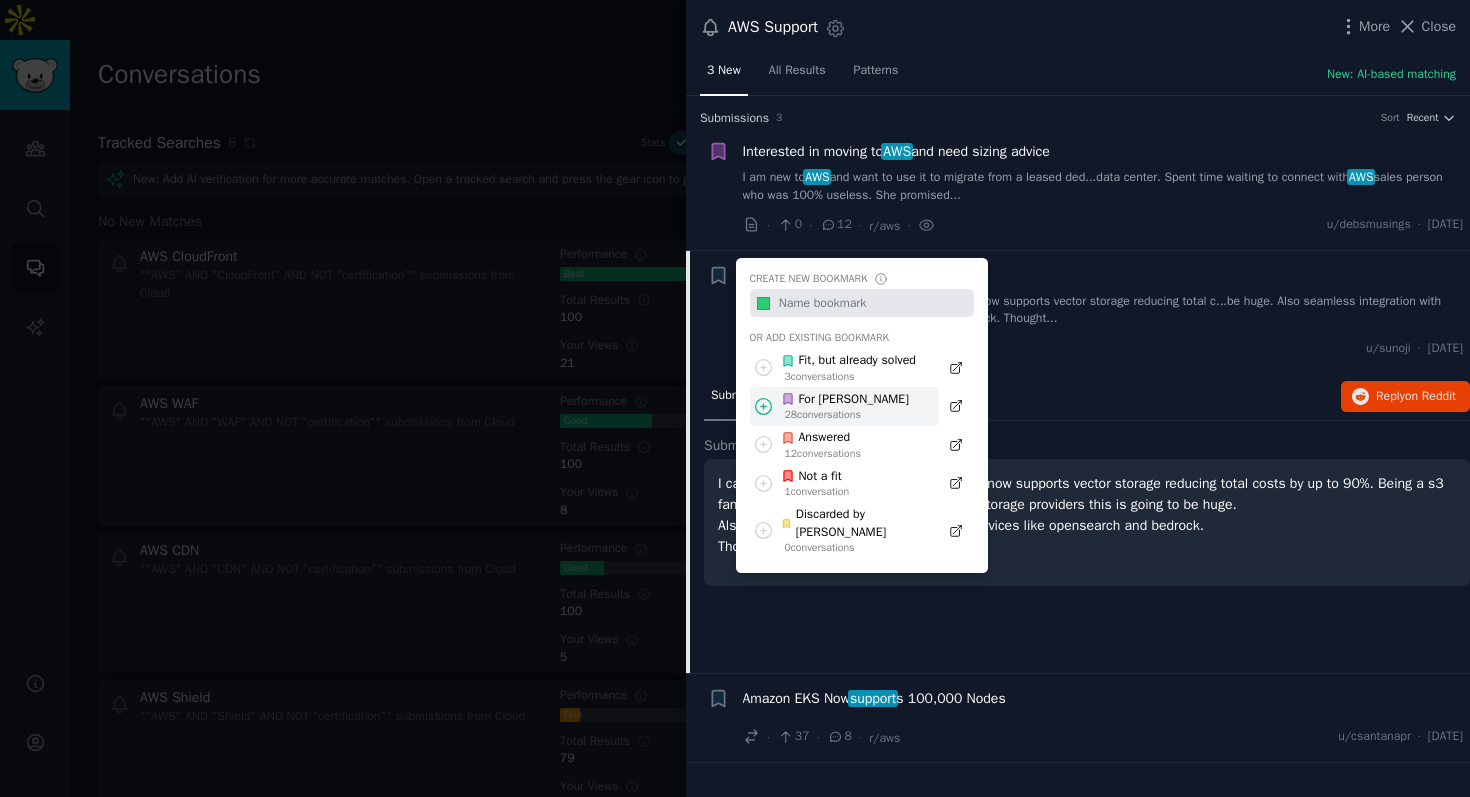 click on "28  conversation s" at bounding box center [847, 415] 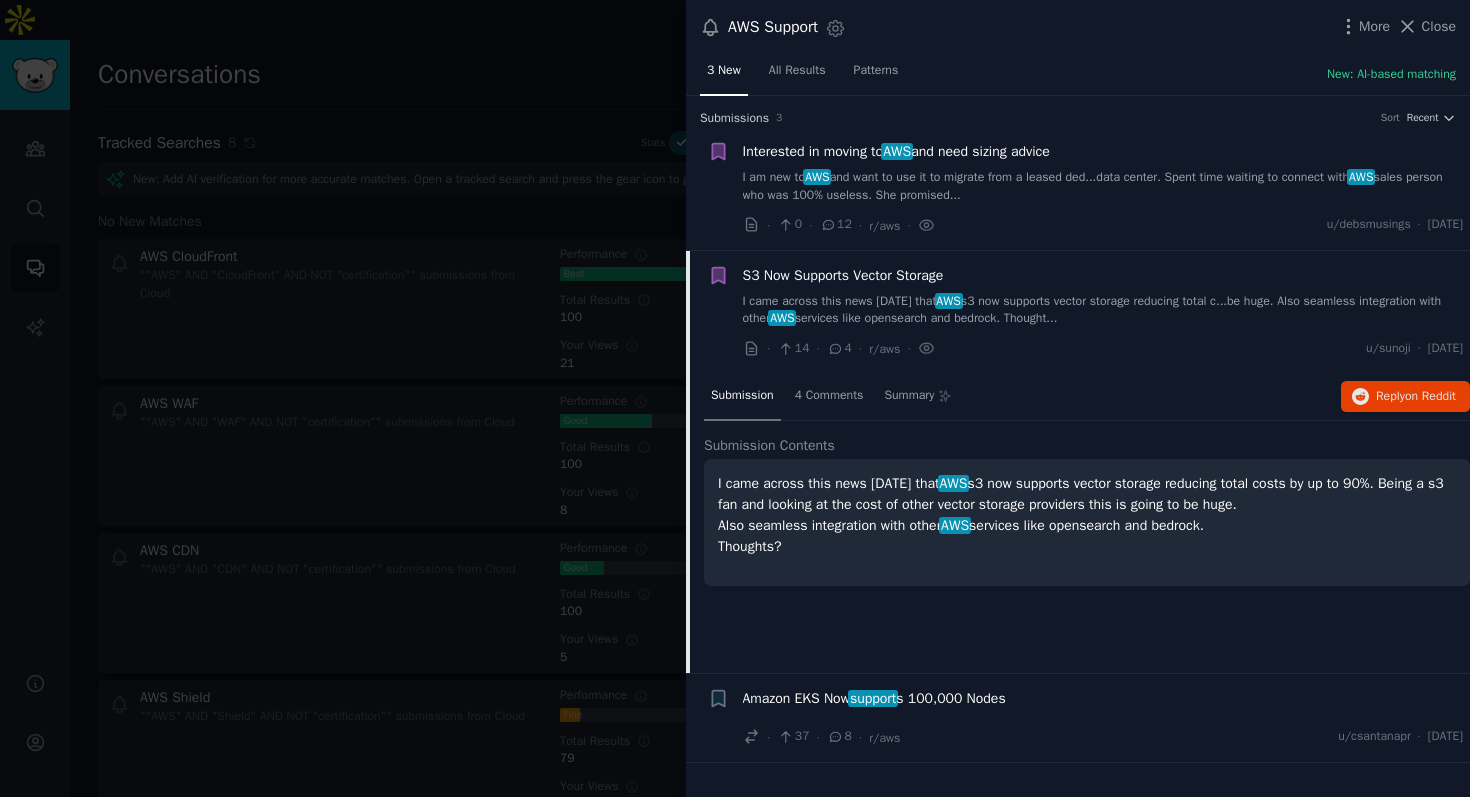 click on "Amazon EKS Now  support s 100,000 Nodes" at bounding box center (1103, 702) 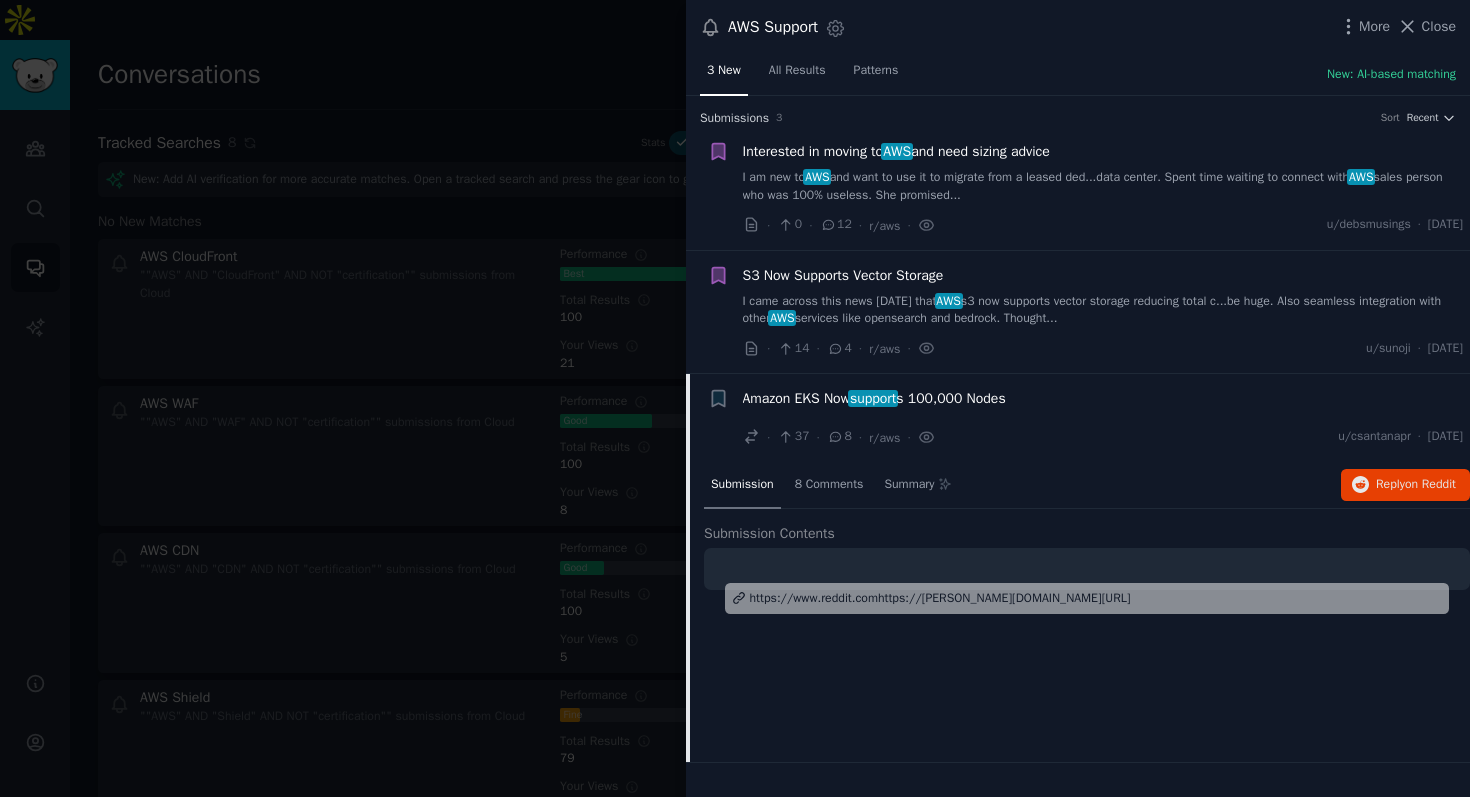 click on "Submission Contents" at bounding box center [1087, 533] 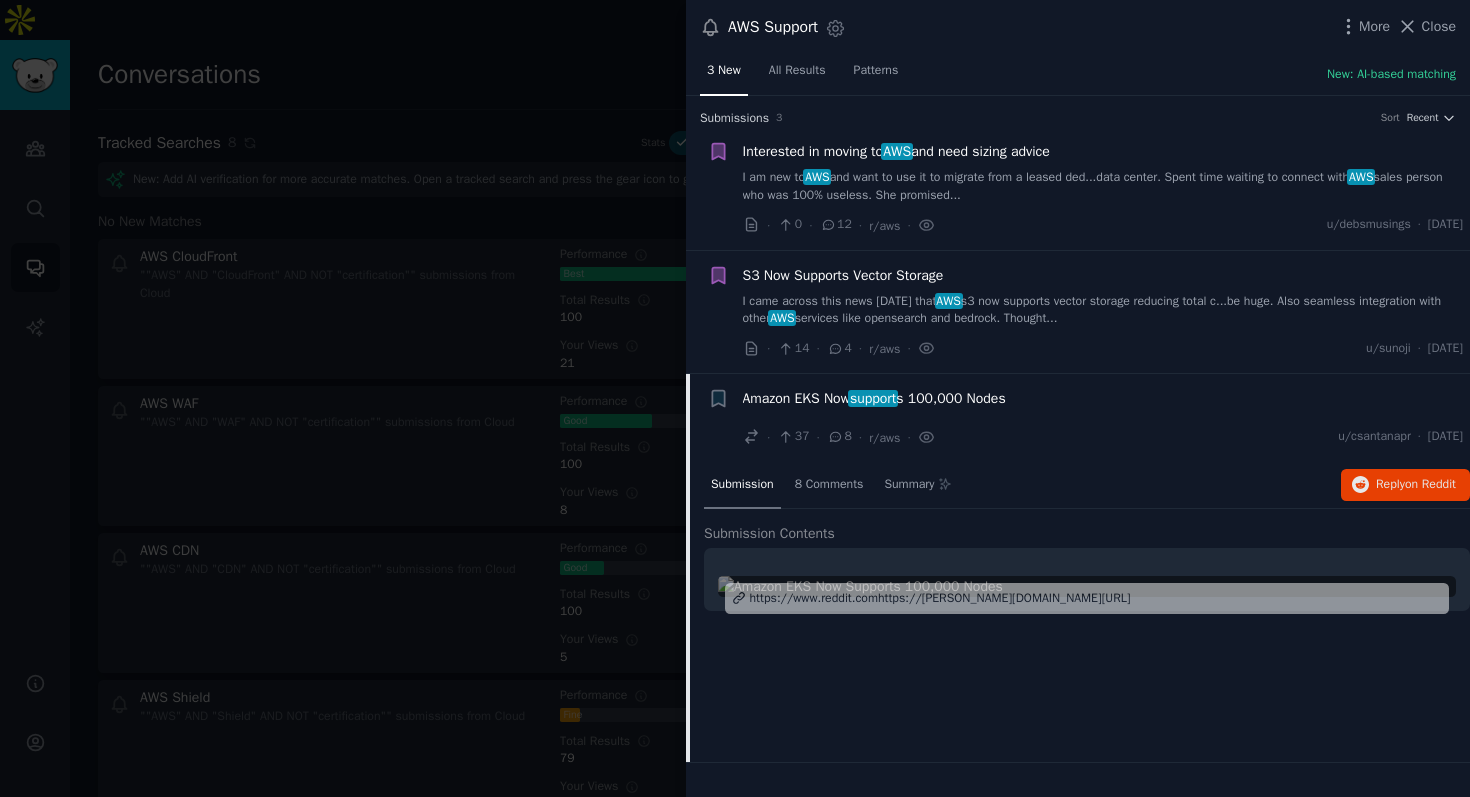 click at bounding box center (735, 398) 